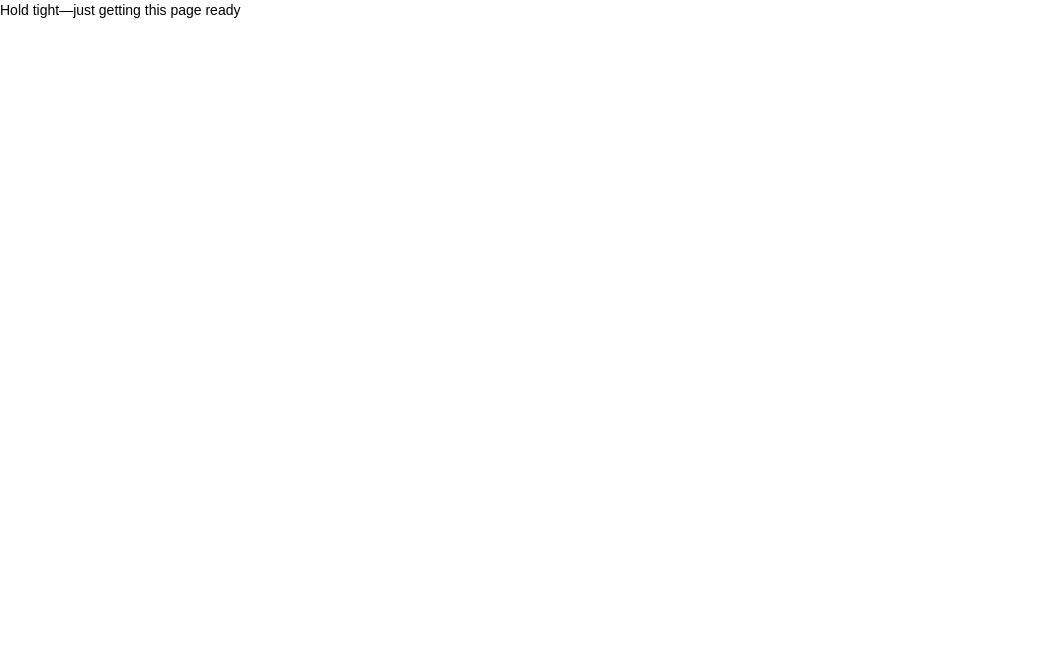 scroll, scrollTop: 0, scrollLeft: 0, axis: both 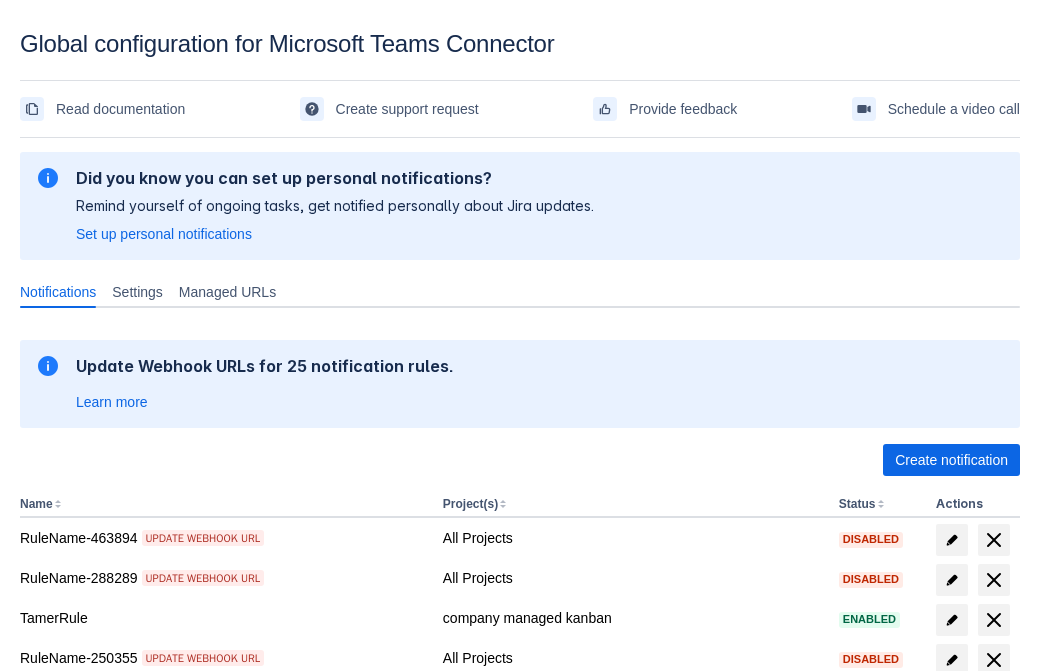 click on "Create notification" at bounding box center (951, 460) 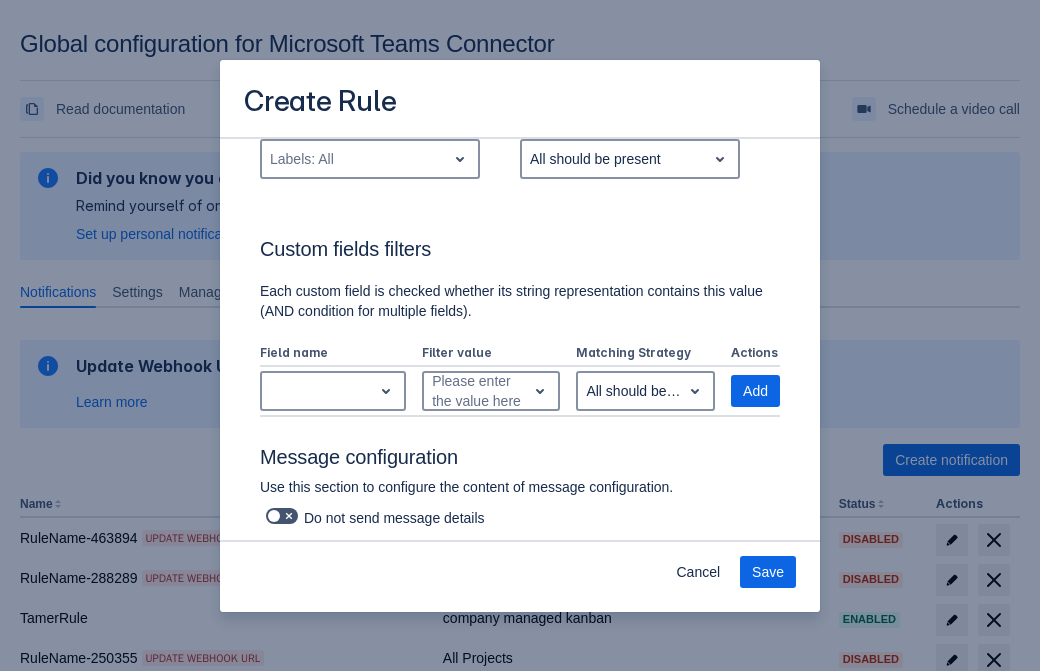 click on "Labels: All" at bounding box center (354, 159) 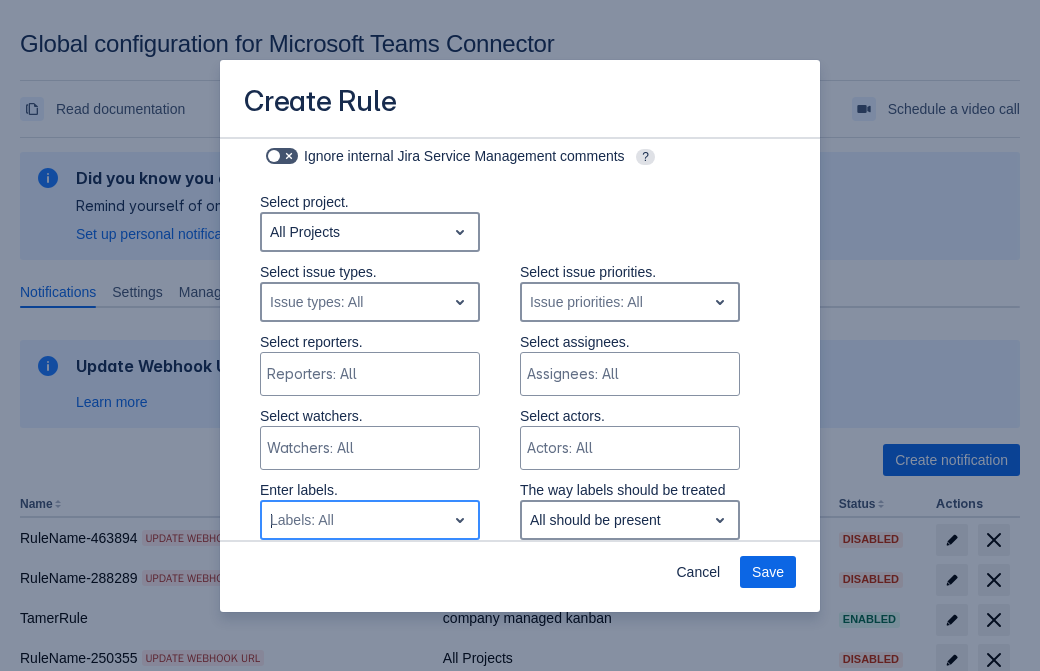 type on "386487_label" 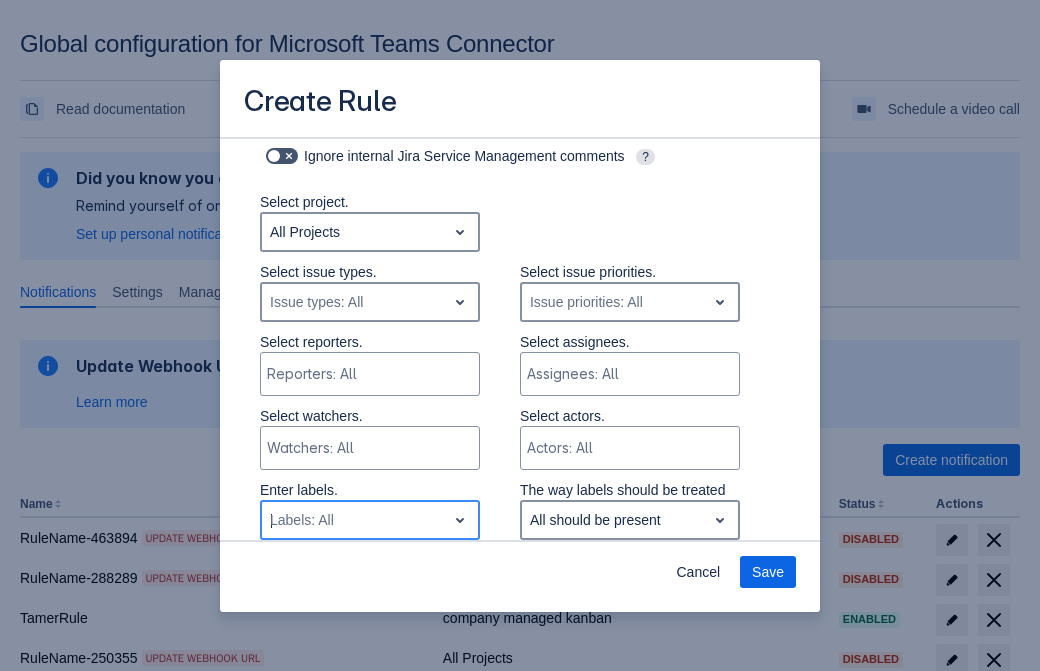 type 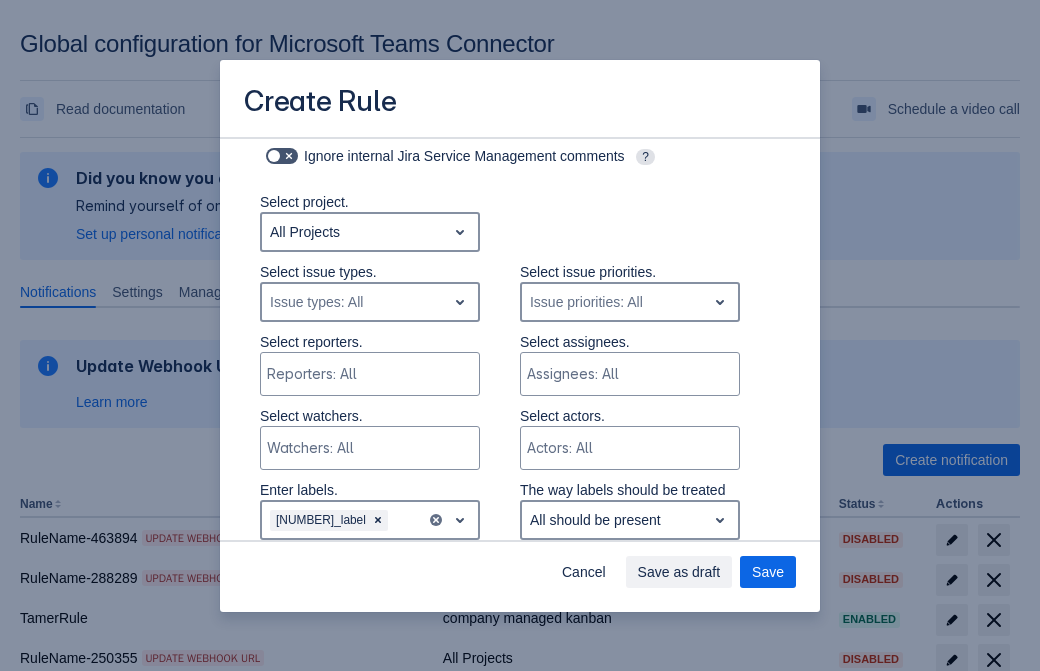 scroll, scrollTop: 1150, scrollLeft: 0, axis: vertical 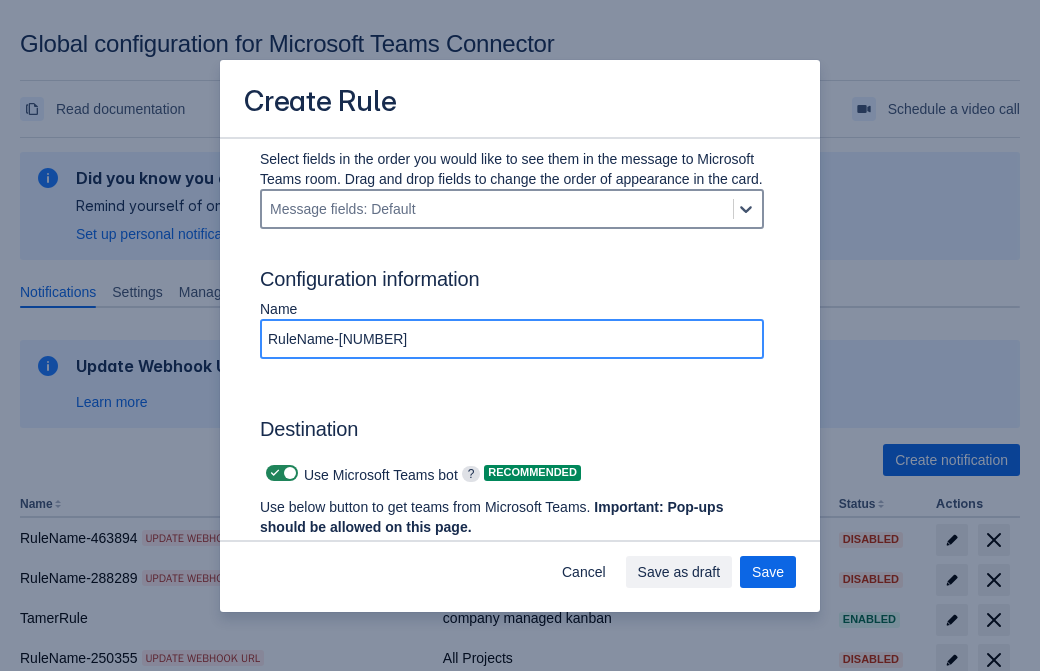 type on "RuleName-386487" 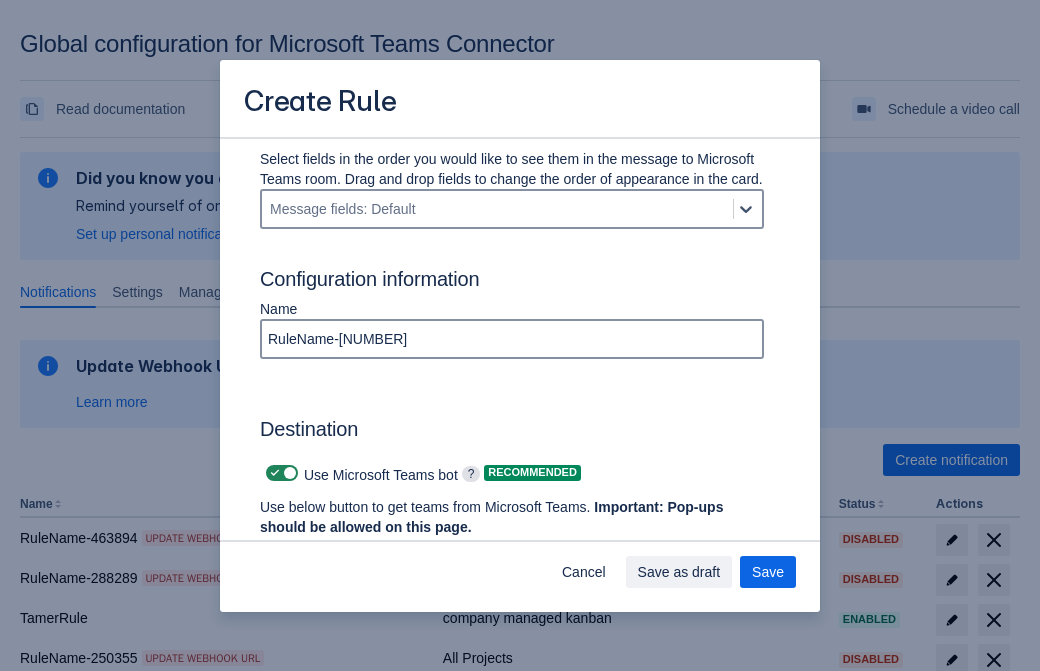 click at bounding box center [275, 473] 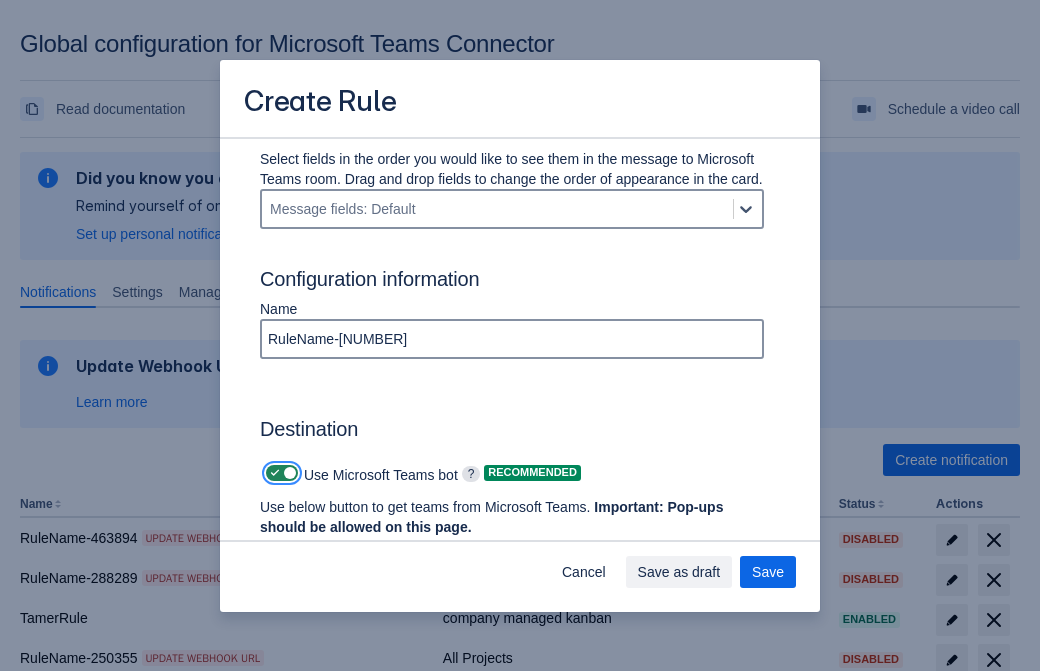 checkbox on "false" 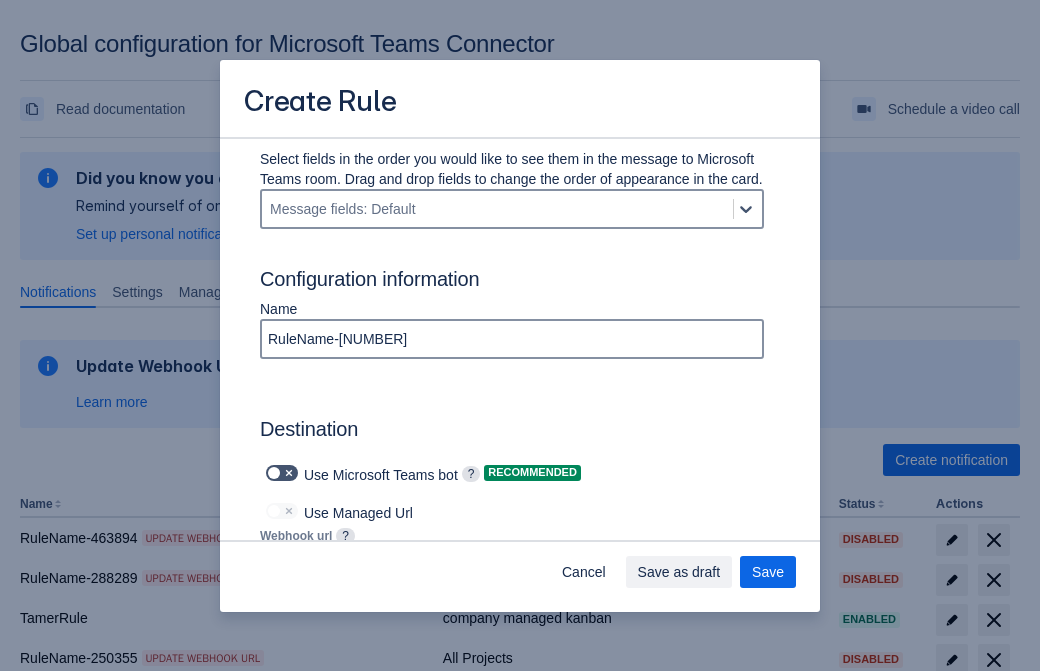 type on "https://prod-172.westeurope.logic.azure.com:443/workflows/ae977bb6ae334c9d95dfe32b31112d0d/triggers/manual/paths/invoke?api-version=2016-06-01&sp=%2Ftriggers%2Fmanual%2Frun&sv=1.0&sig=Zx8rCFjo5Ite6hsL462a9VqwqMdNOFg4CIFuakOoR3k" 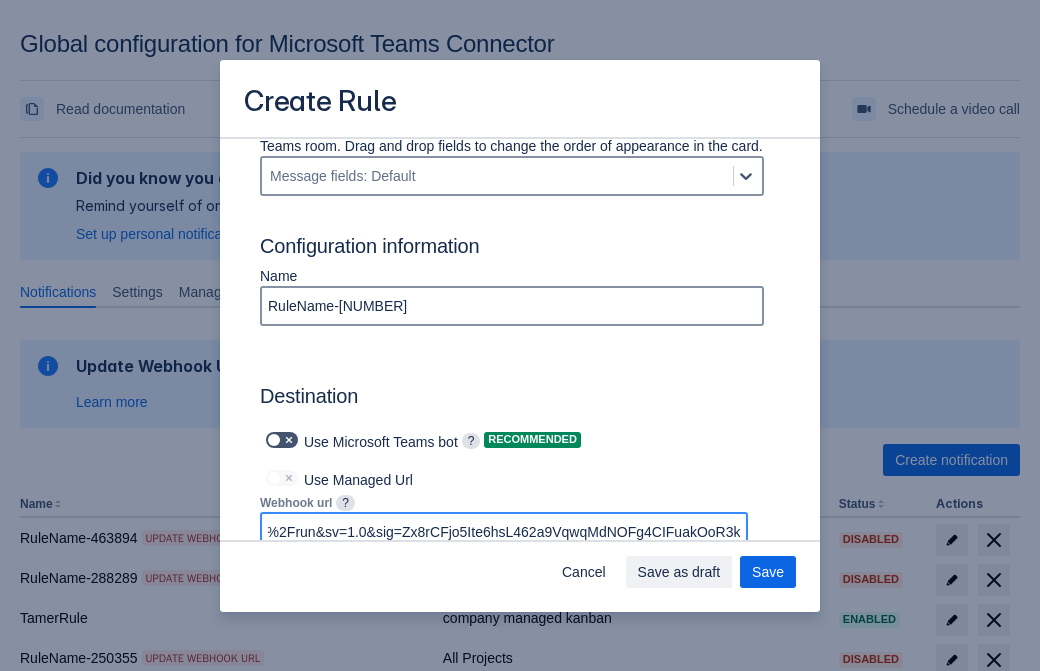 click on "Save as draft" at bounding box center [679, 572] 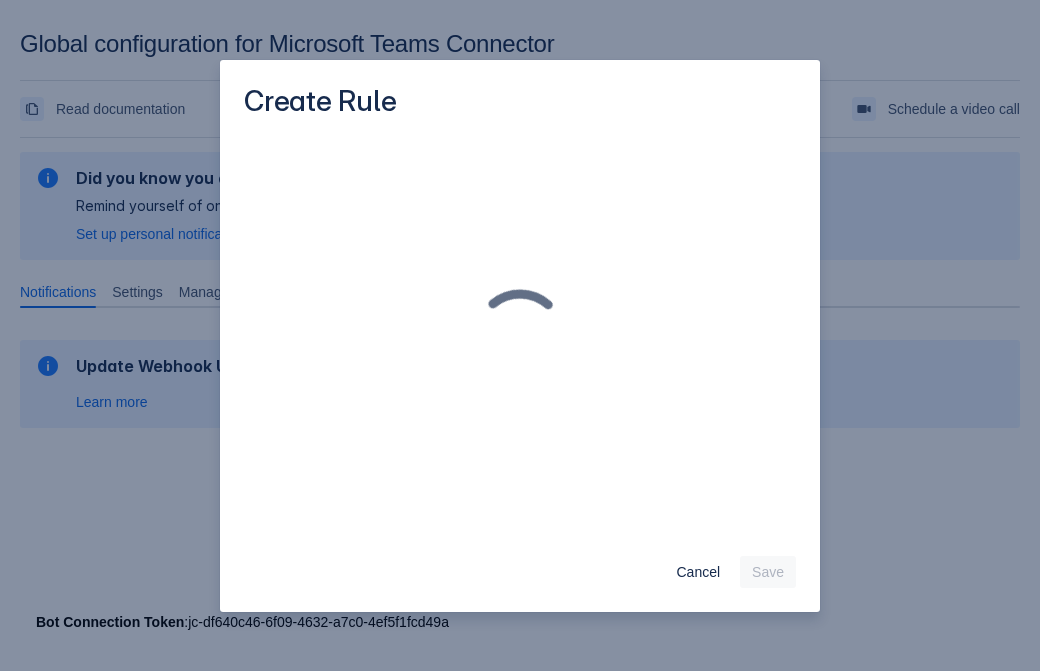 scroll, scrollTop: 0, scrollLeft: 0, axis: both 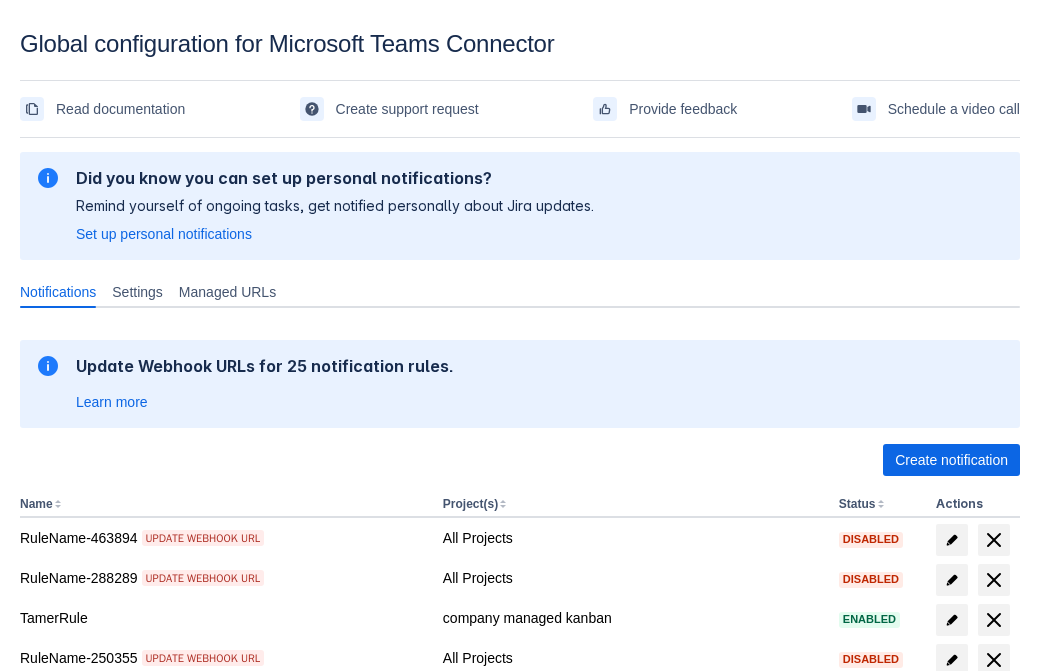 click on "Load more" at bounding box center [65, 976] 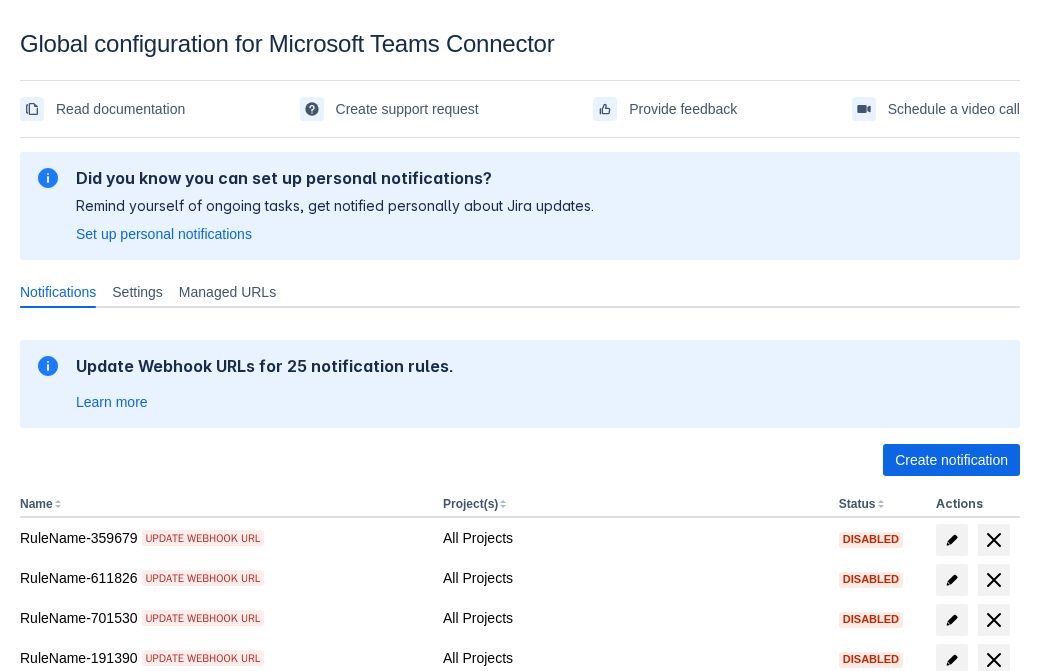 scroll, scrollTop: 413, scrollLeft: 0, axis: vertical 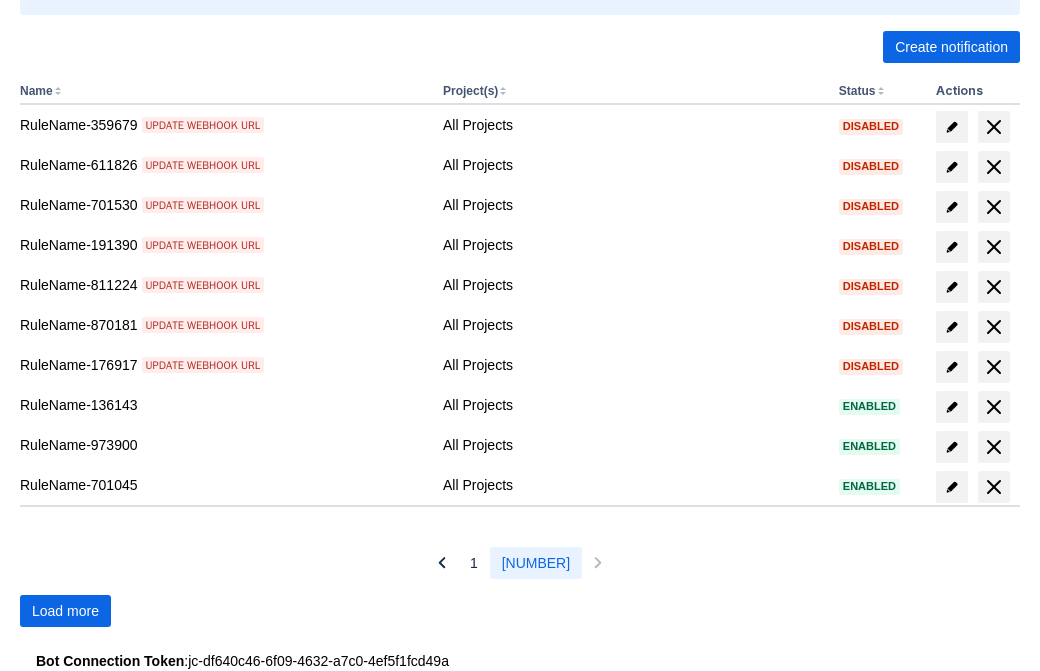 click on "Load more" at bounding box center [65, 611] 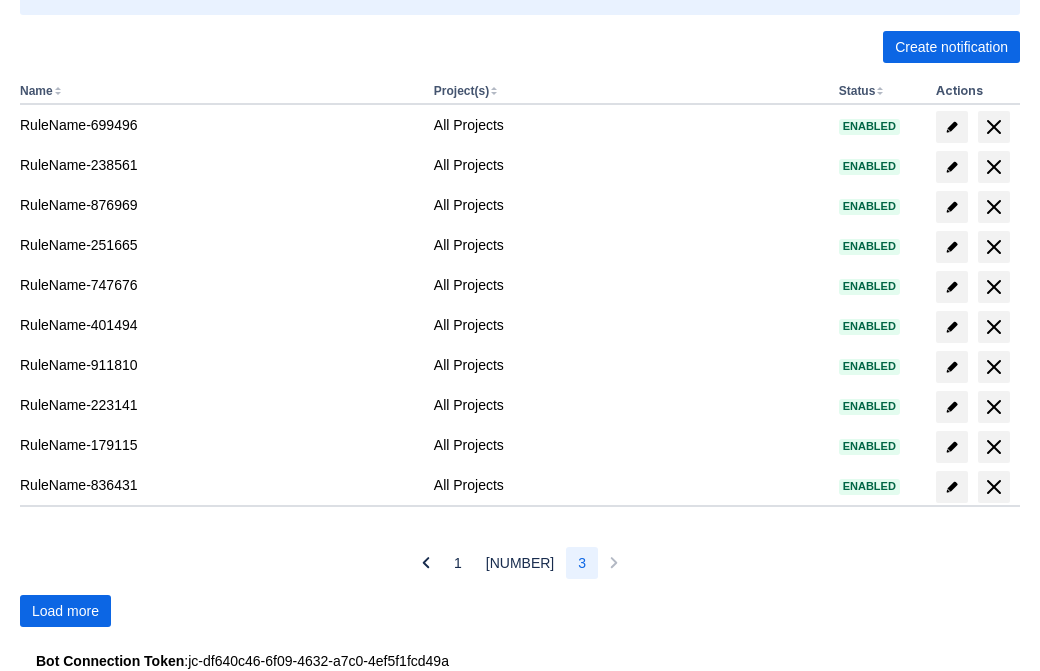 click on "Load more" at bounding box center (65, 611) 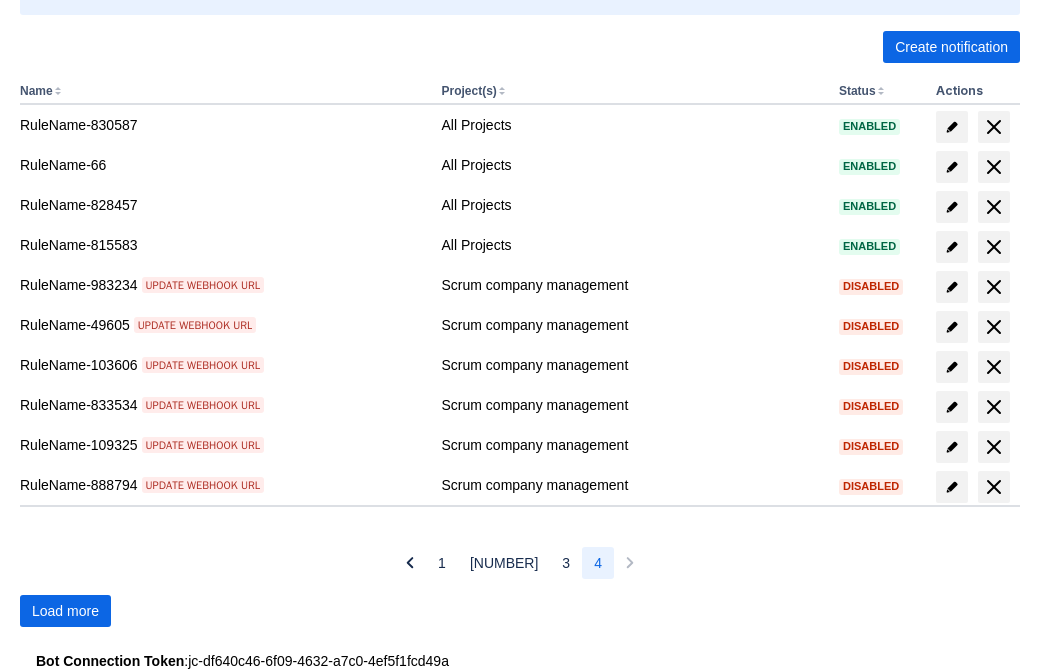 click on "Load more" at bounding box center [65, 611] 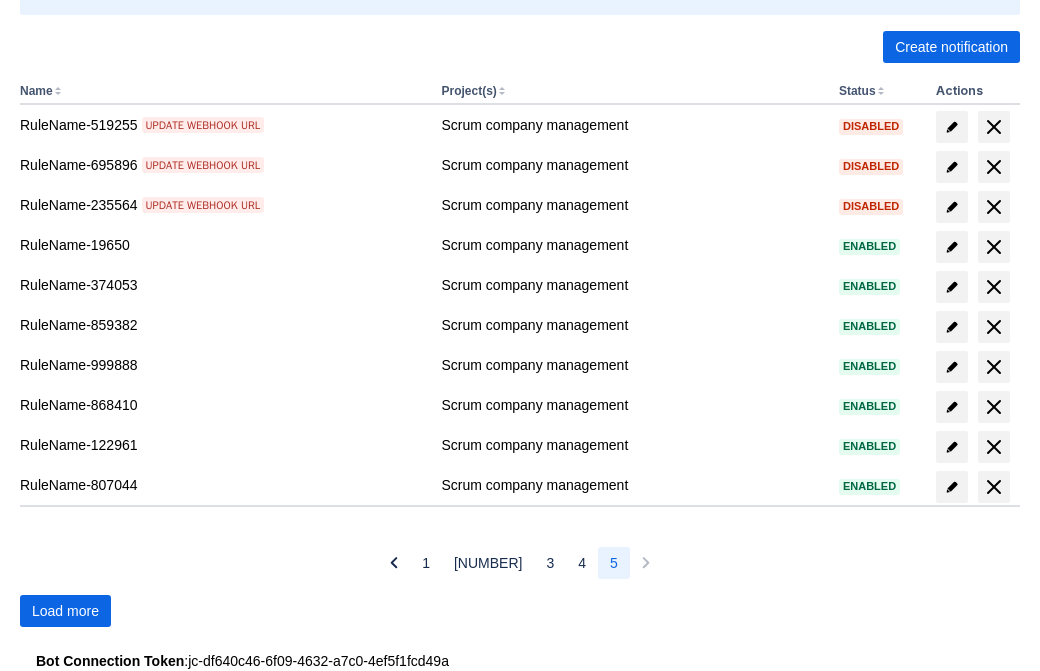 click on "Load more" at bounding box center (65, 611) 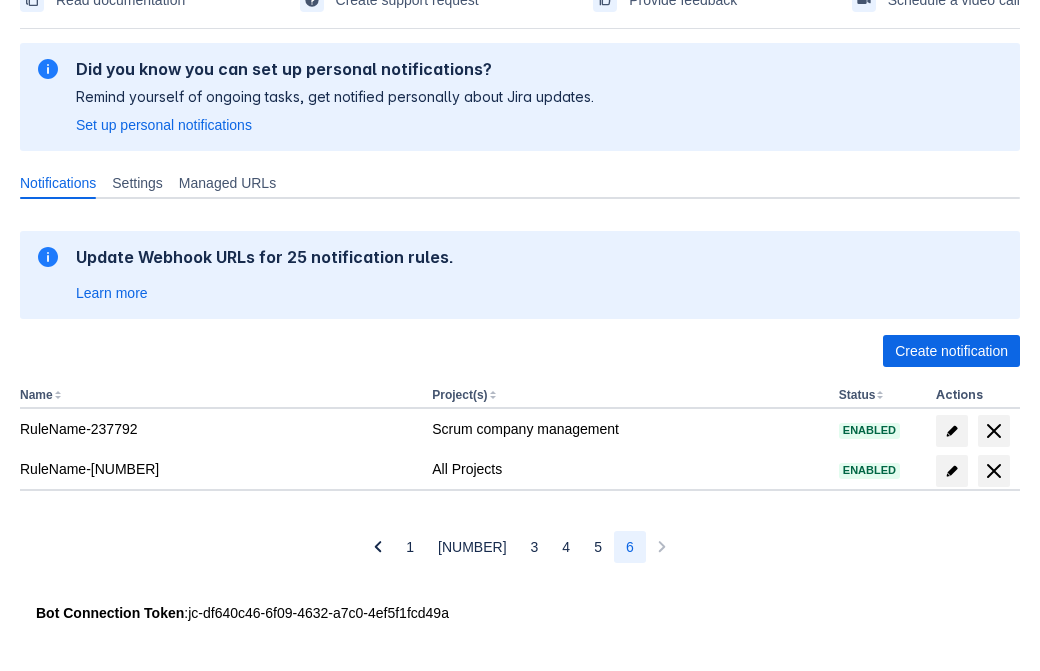 scroll, scrollTop: 109, scrollLeft: 0, axis: vertical 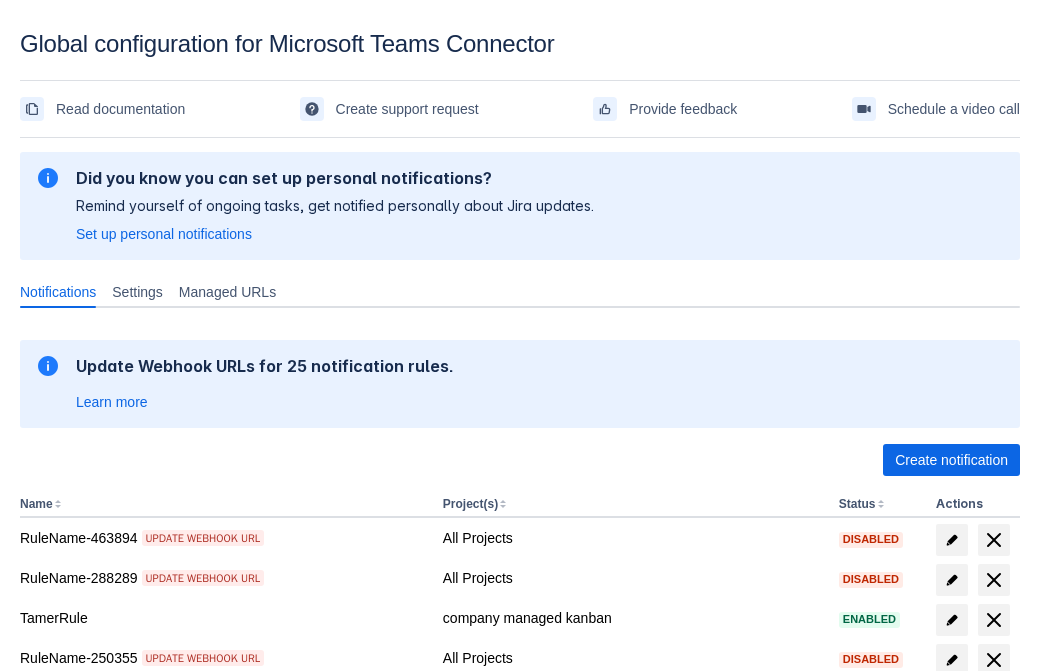 click on "Load more" at bounding box center [65, 976] 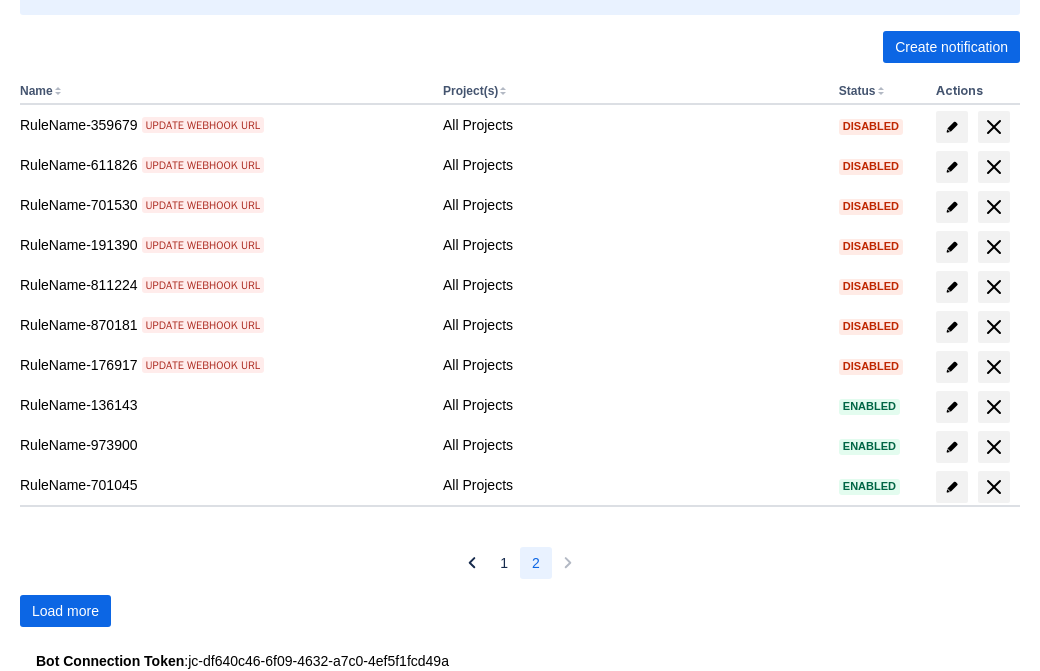 click on "Load more" at bounding box center (65, 611) 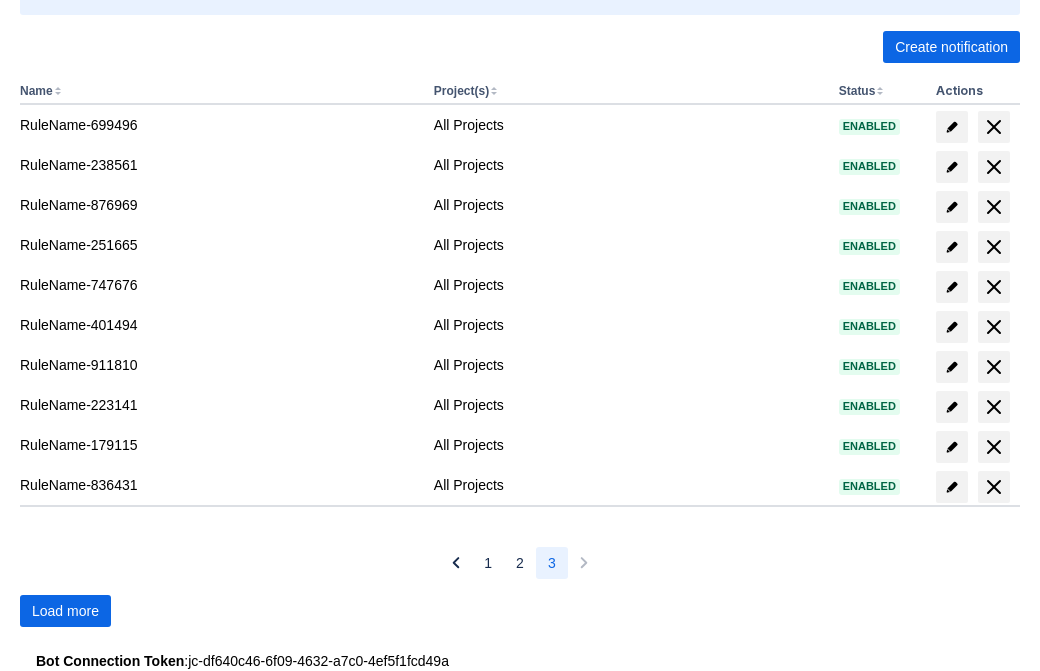 click on "Load more" at bounding box center (65, 611) 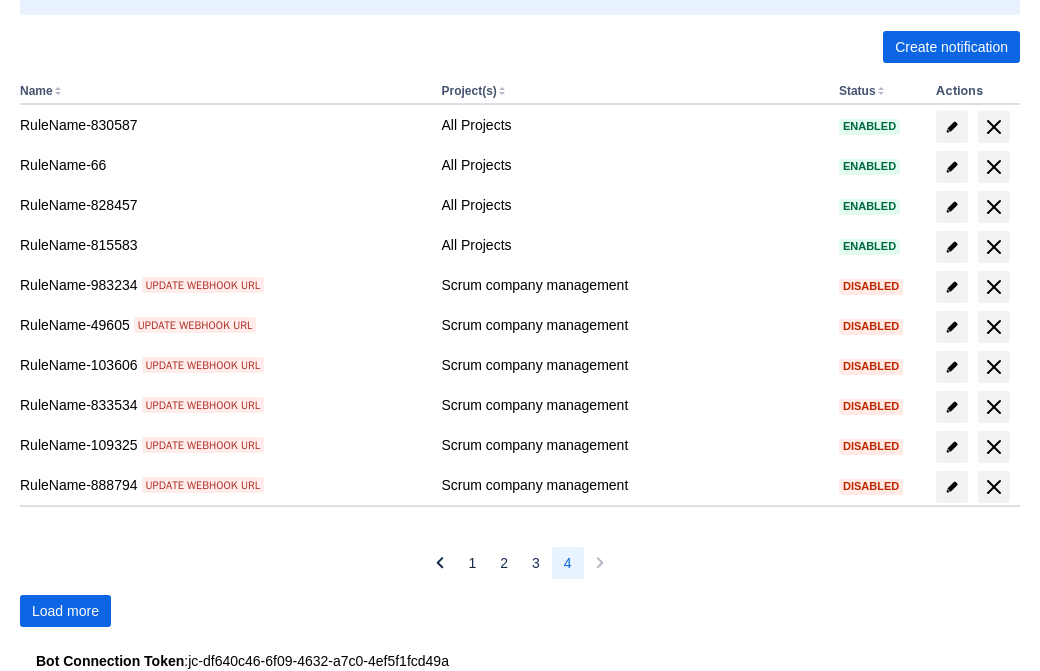 click on "Load more" at bounding box center (65, 611) 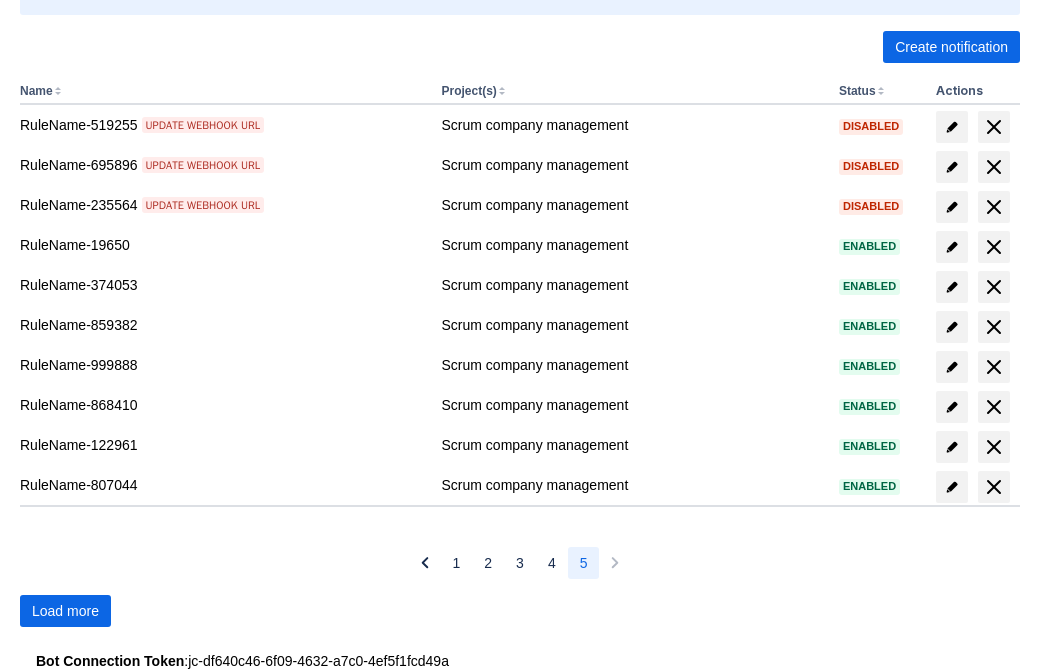 click on "Load more" at bounding box center (65, 611) 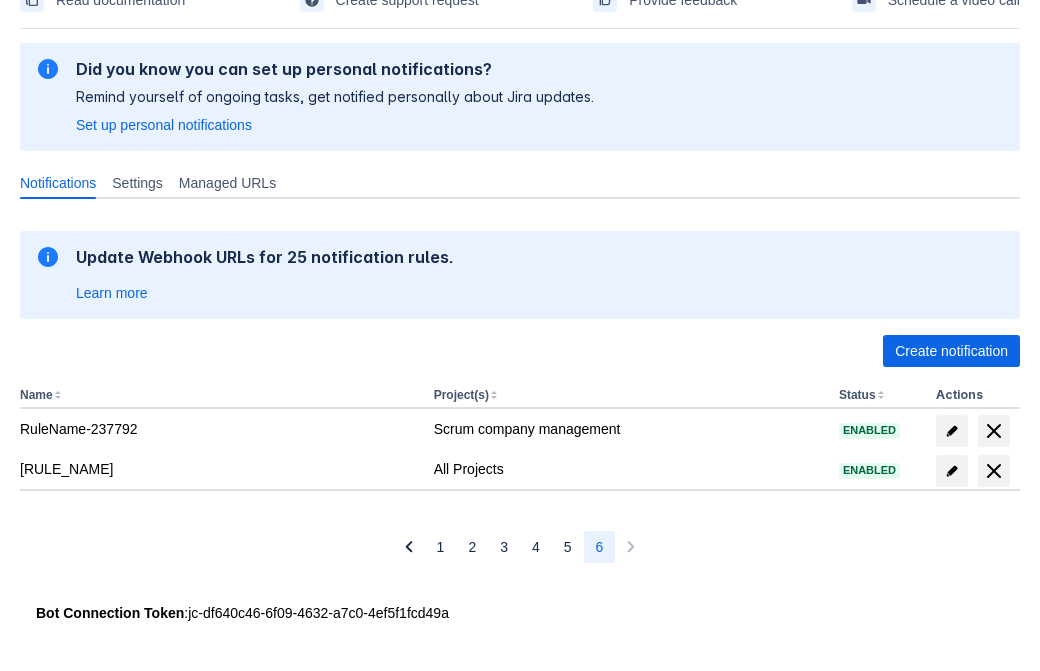 scroll, scrollTop: 109, scrollLeft: 0, axis: vertical 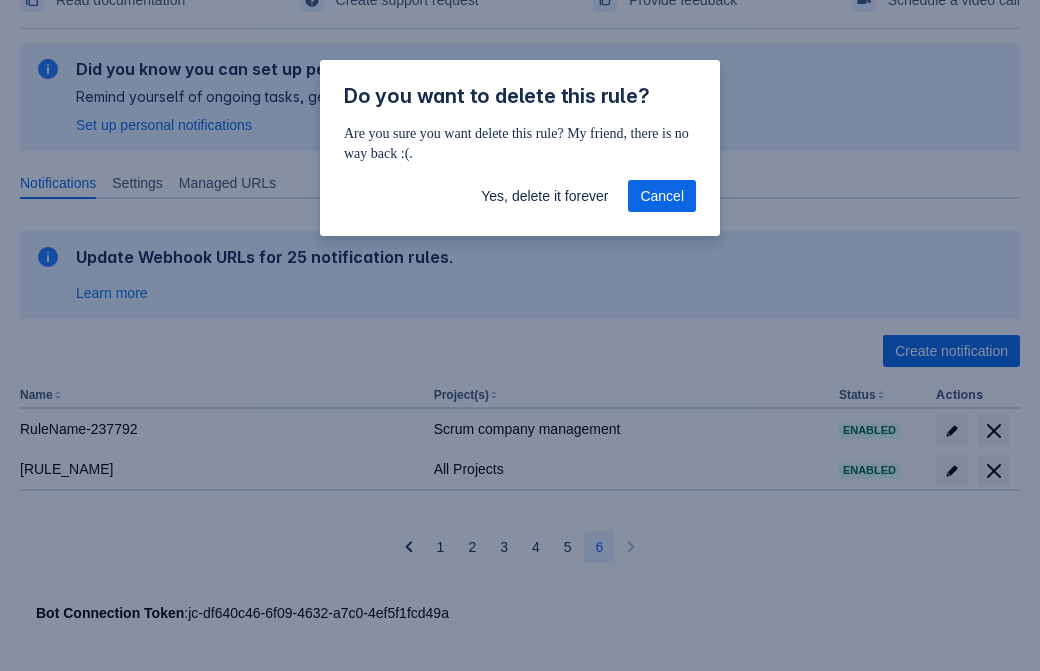 click on "Yes, delete it forever" at bounding box center [544, 196] 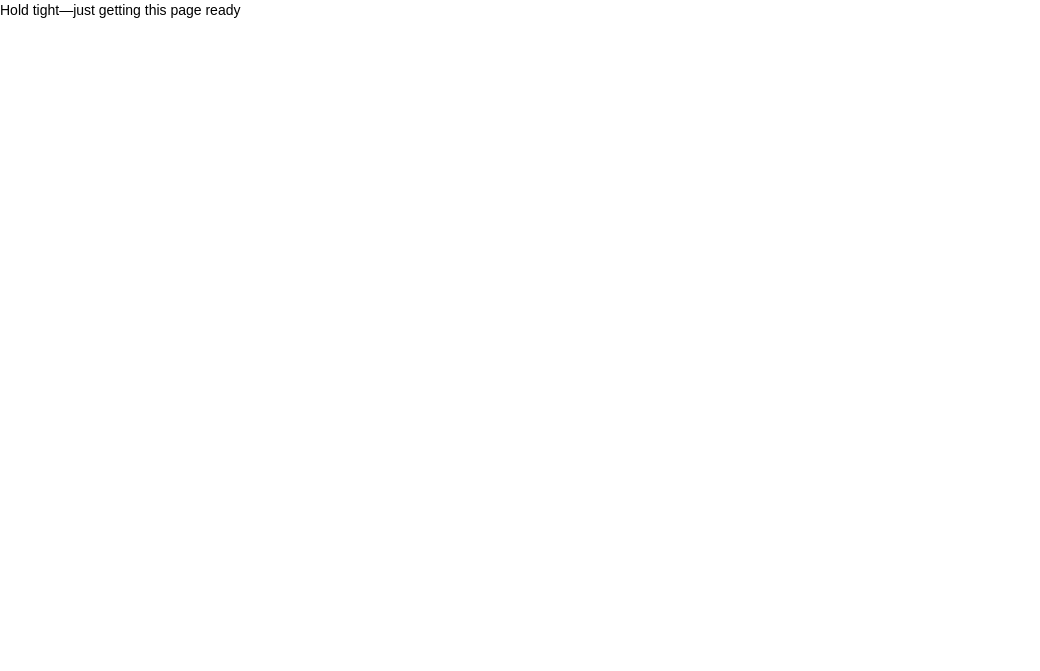 scroll, scrollTop: 0, scrollLeft: 0, axis: both 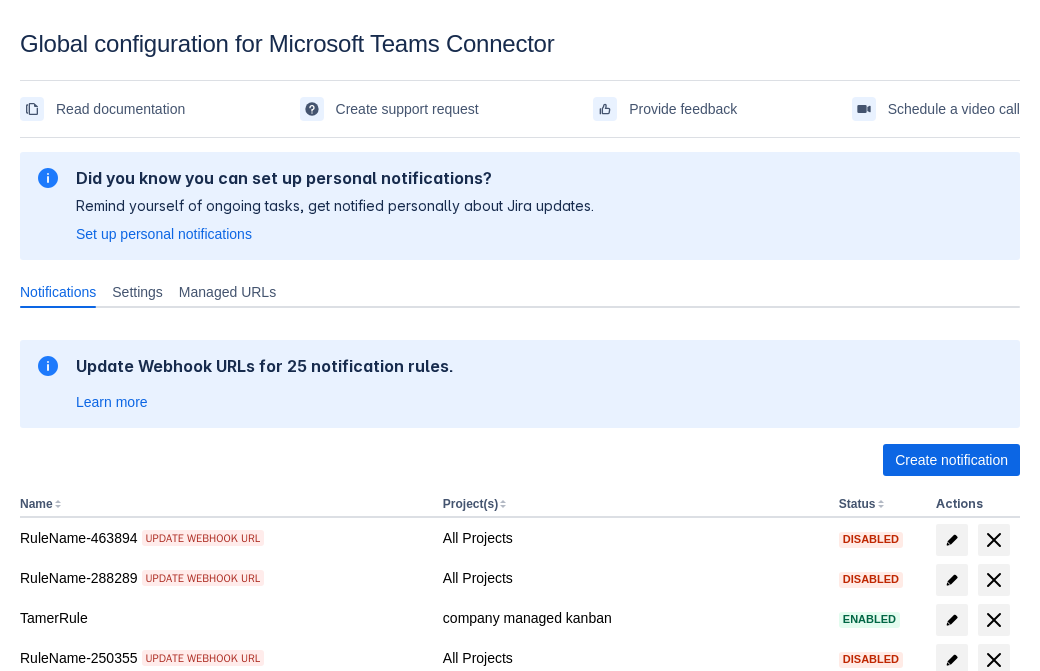 click on "Create notification" at bounding box center (951, 460) 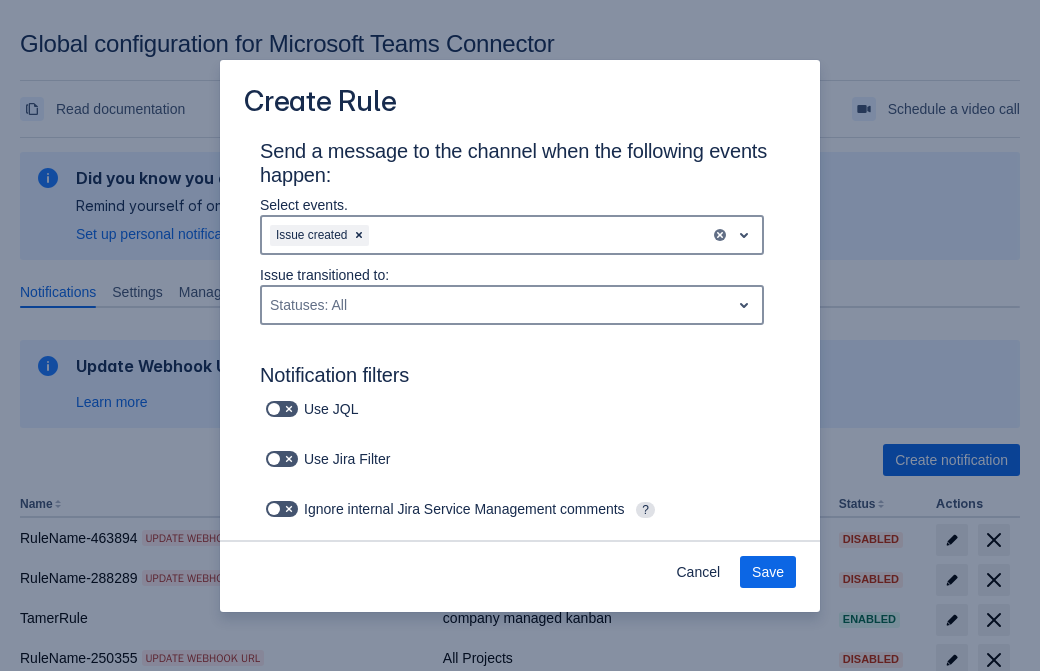 click on "Issue created" at bounding box center [486, 235] 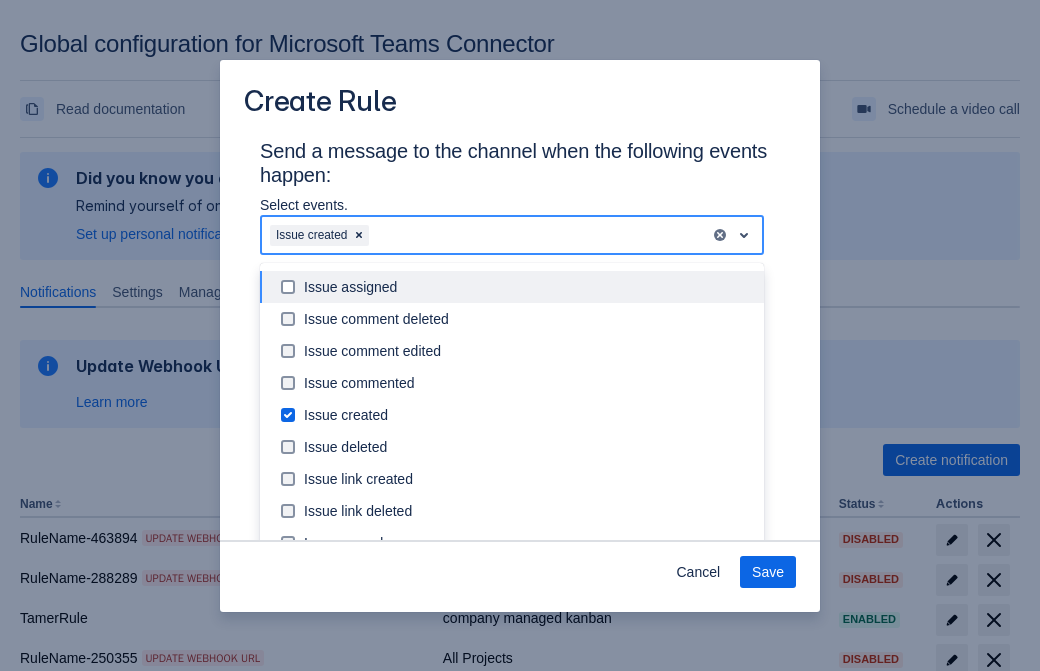 click on "Issue created" at bounding box center [528, 415] 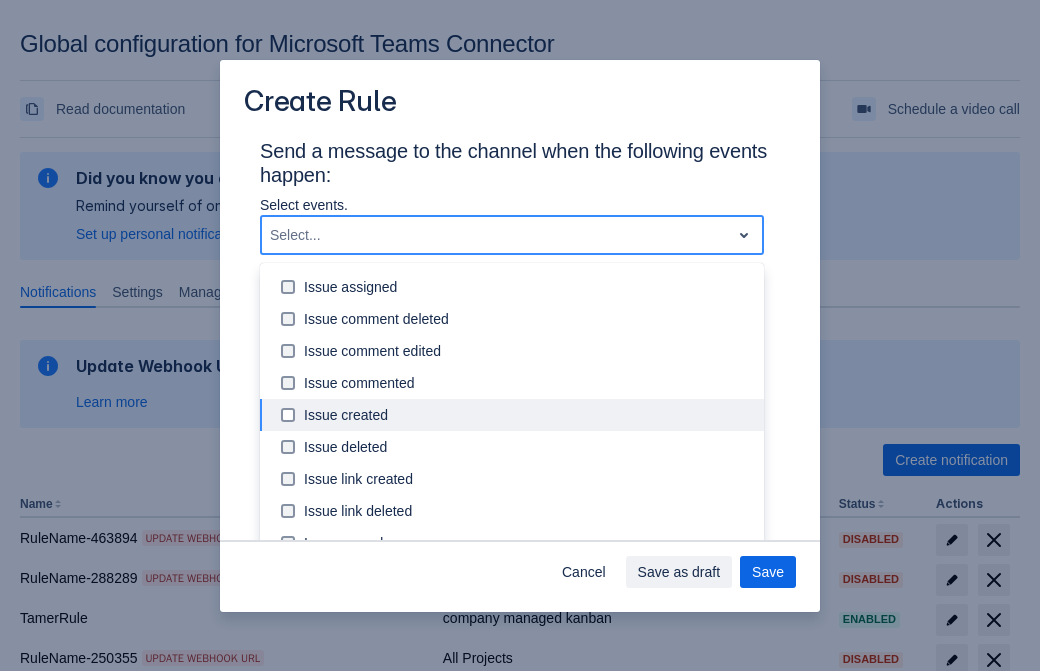 click on "Issue updated" at bounding box center [528, 607] 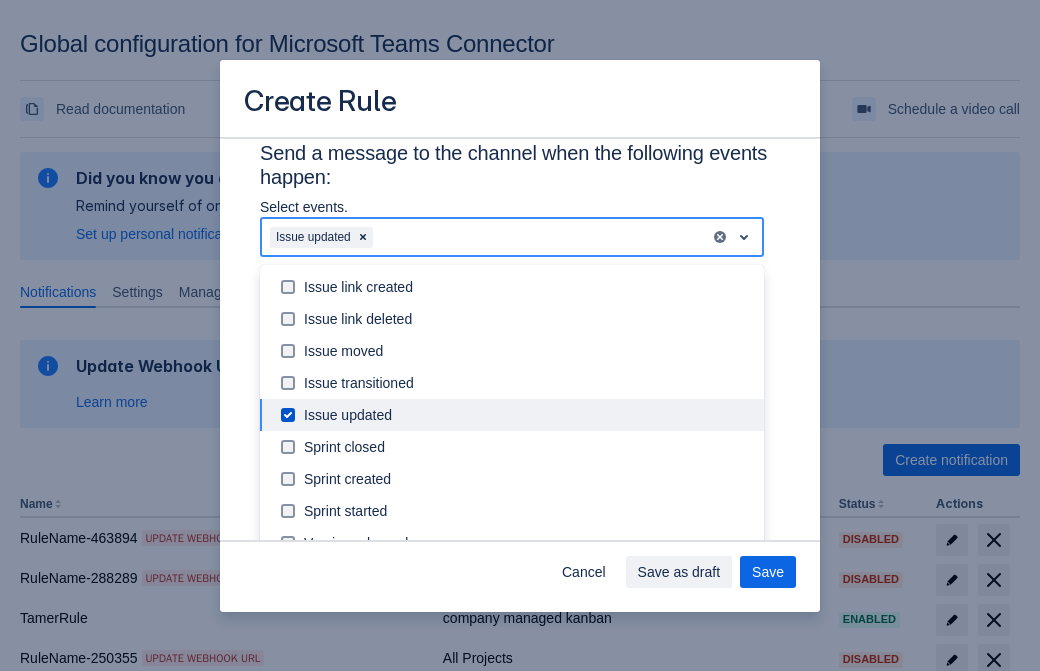click on "Labels: All" at bounding box center (354, 875) 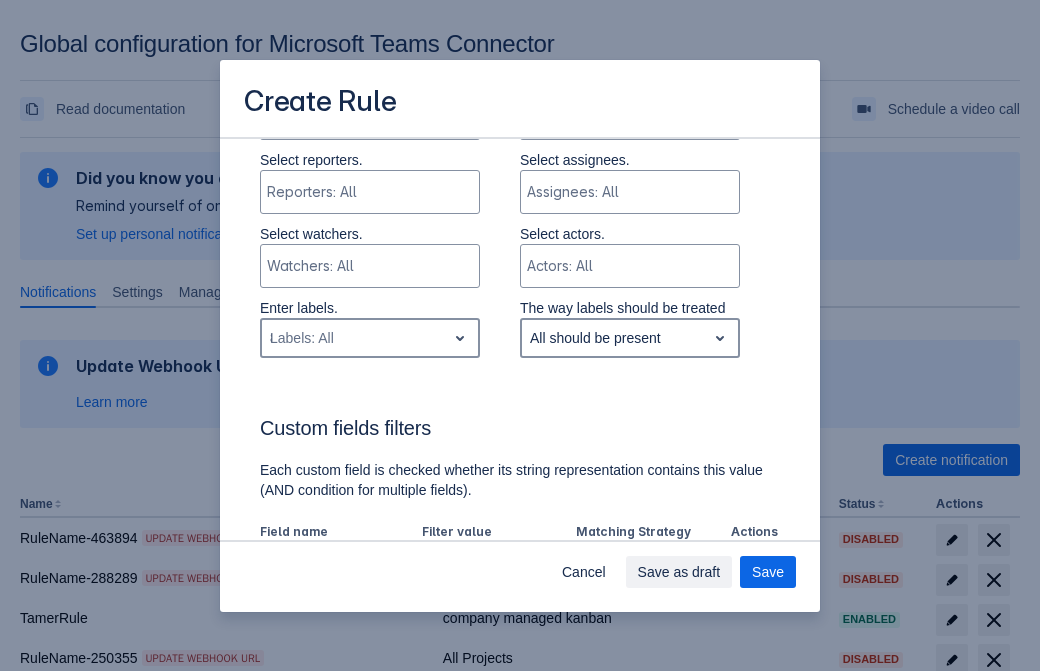 type on "895877_label" 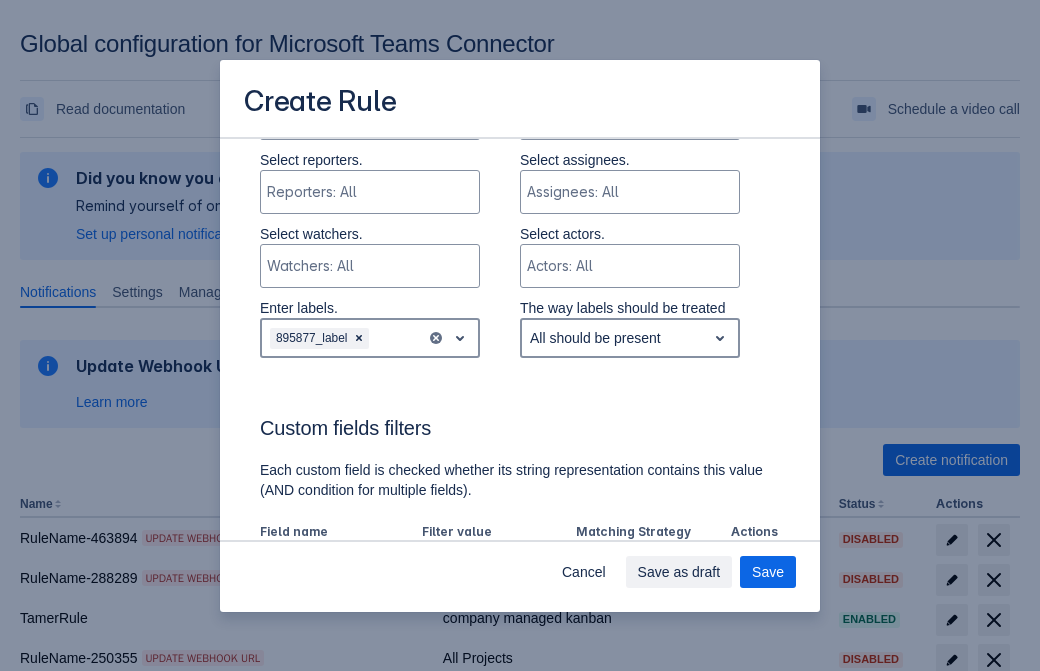 scroll, scrollTop: 1150, scrollLeft: 0, axis: vertical 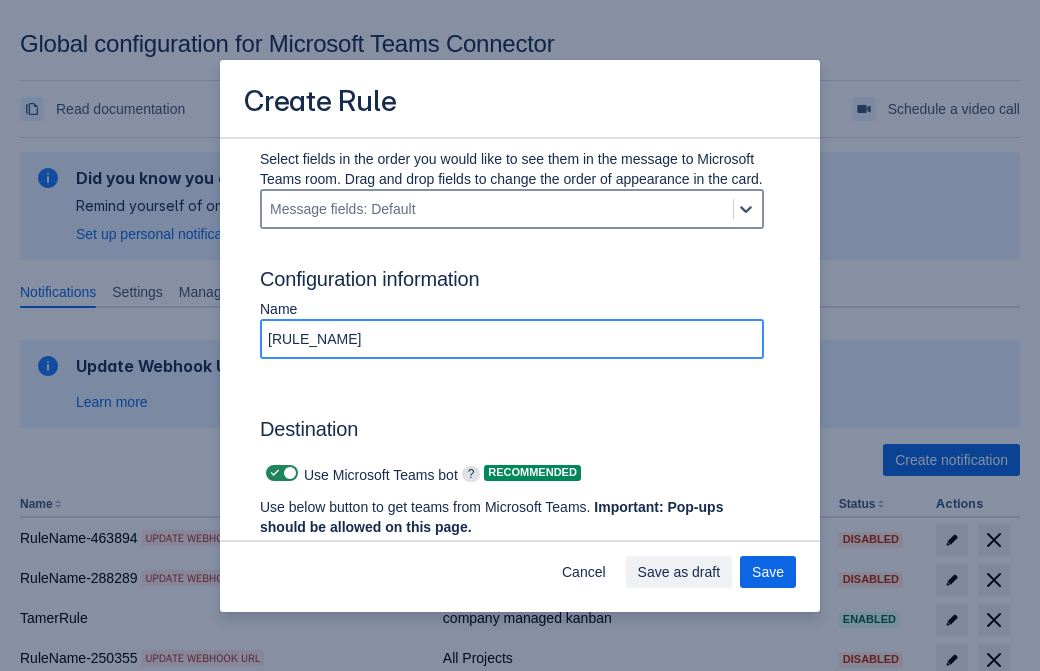 type on "RuleName-895877" 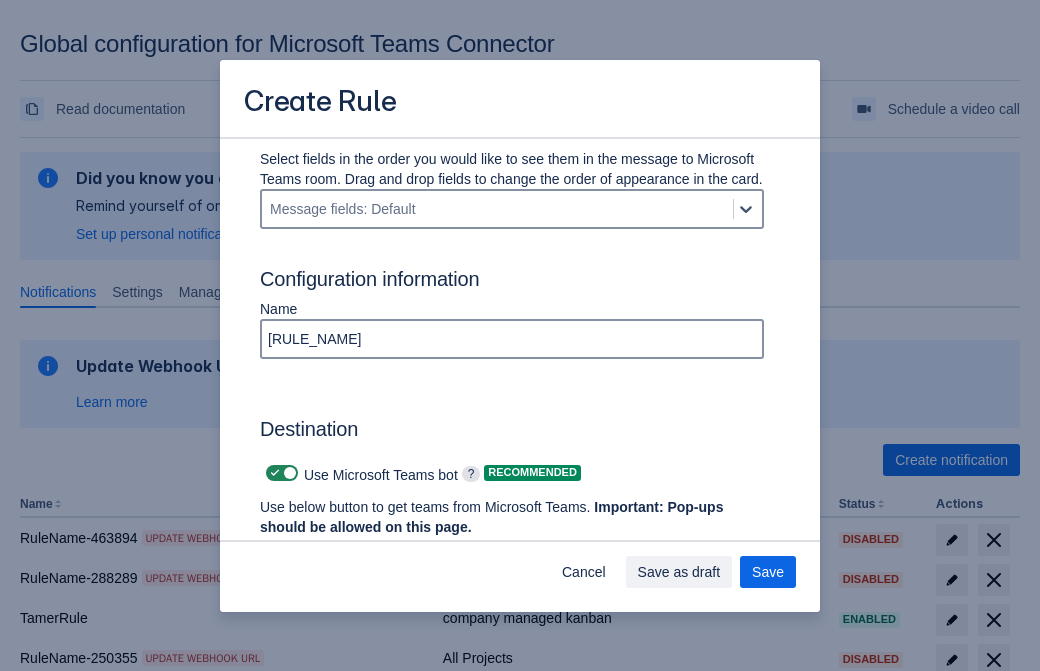 click at bounding box center (275, 473) 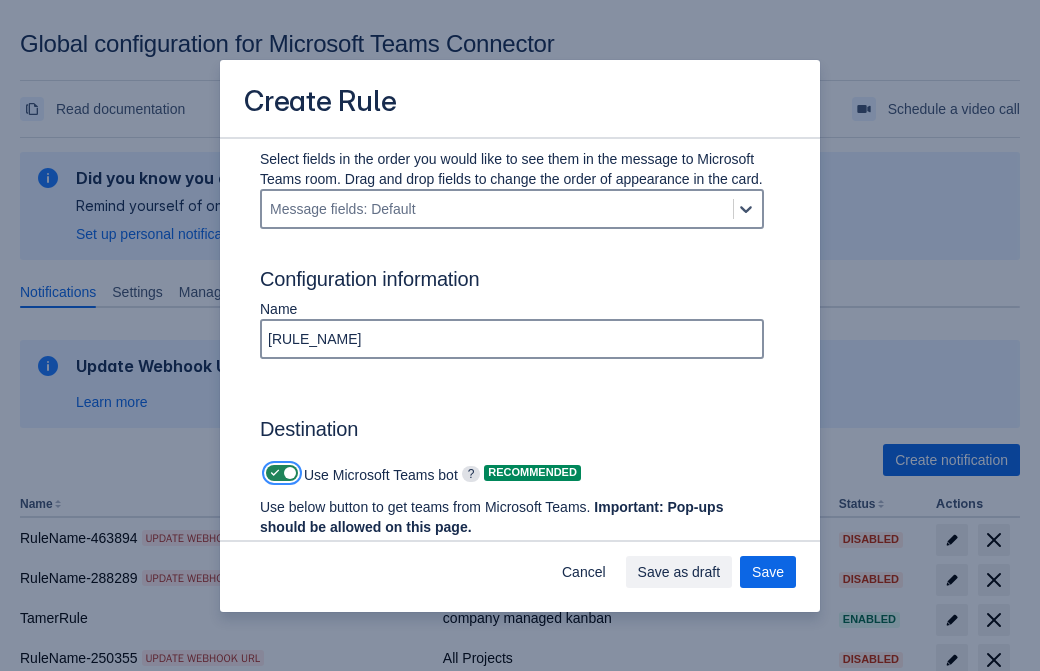 checkbox on "false" 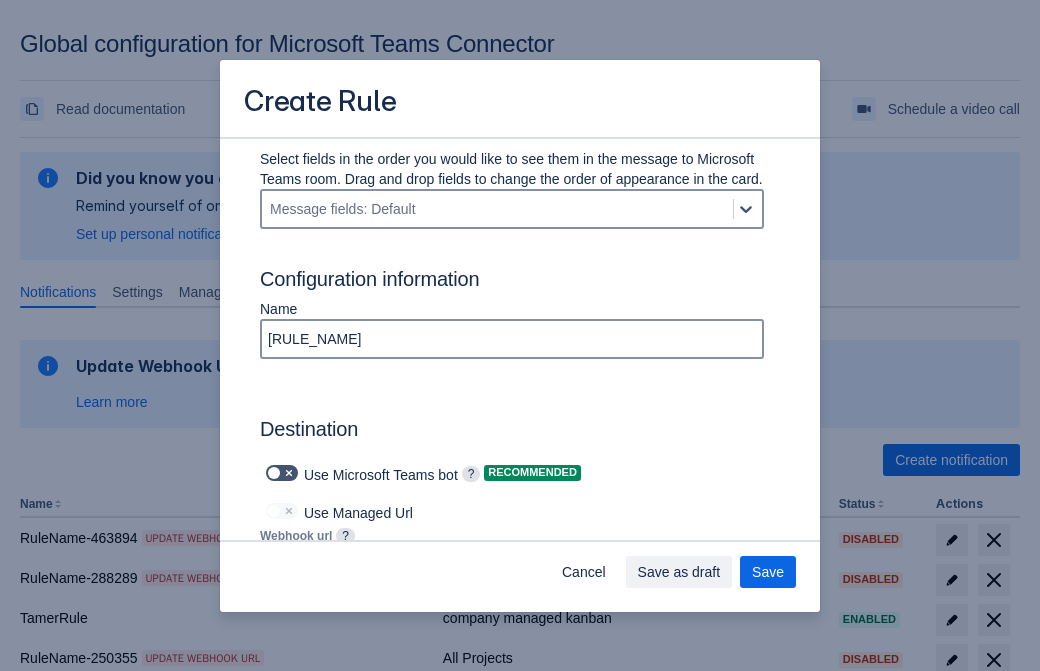 type on "https://prod-112.westeurope.logic.azure.com:443/workflows/bae959254738451b85002b53d5e90c49/triggers/manual/paths/invoke?api-version=2016-06-01&sp=%2Ftriggers%2Fmanual%2Frun&sv=1.0&sig=CudmuBtU-267HGLerd2tjXd6V0kZ_6hT4zUisFFEZeA" 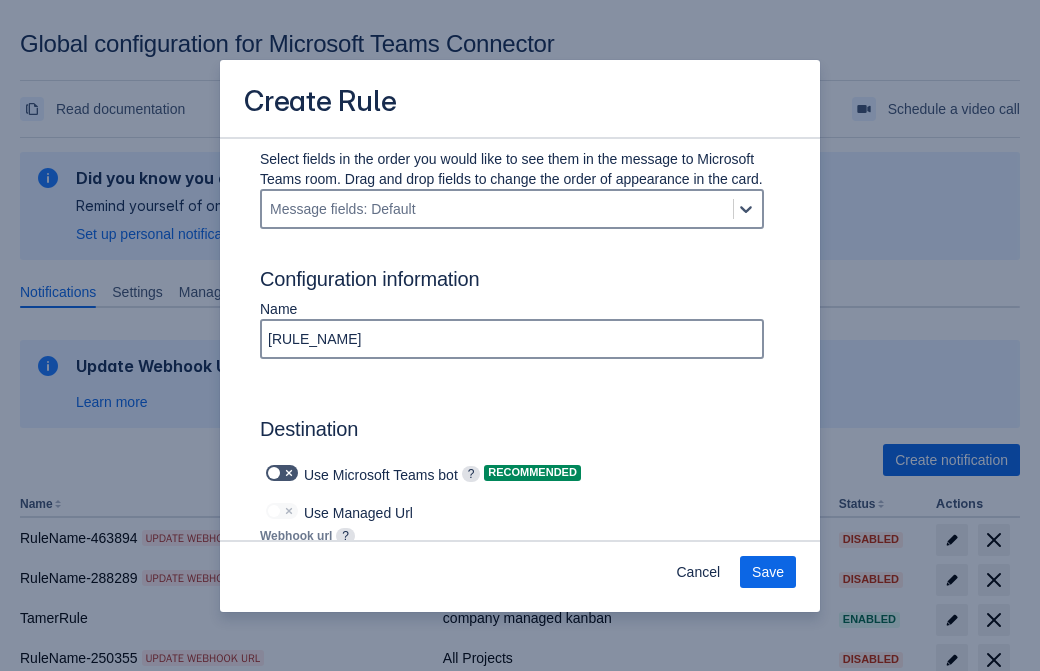 scroll, scrollTop: 0, scrollLeft: 1142, axis: horizontal 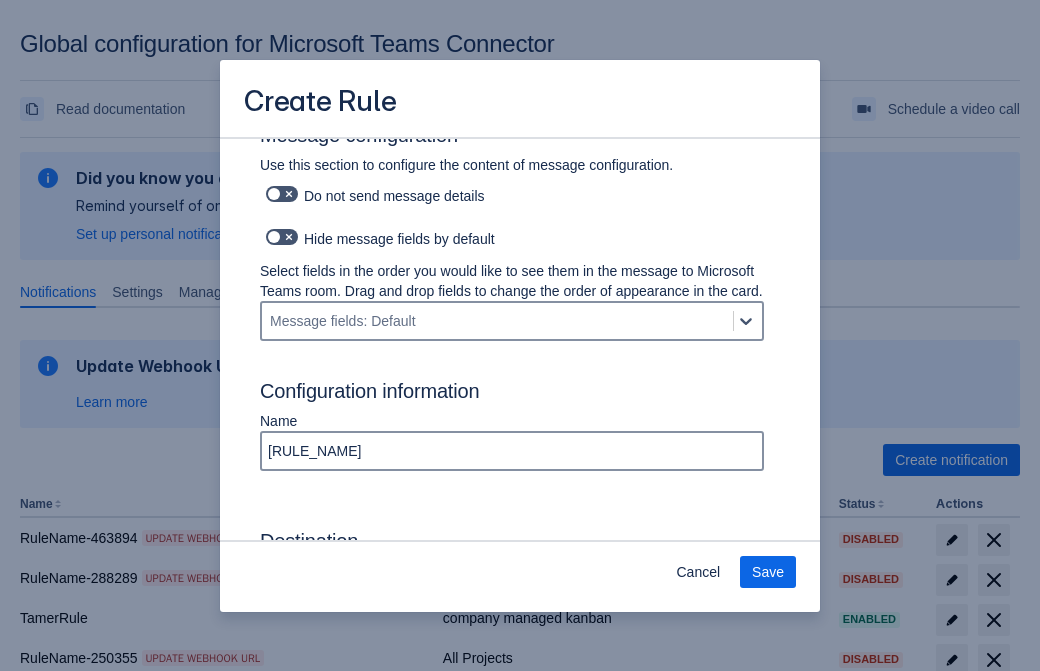 click on "Save" at bounding box center [768, 572] 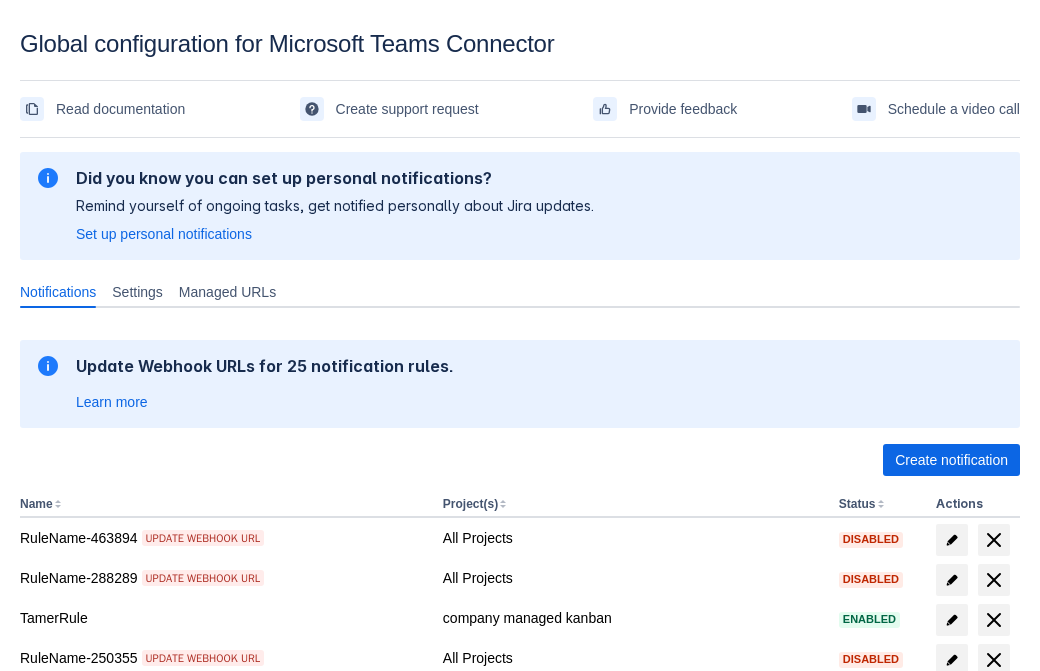 click on "Load more" at bounding box center (65, 976) 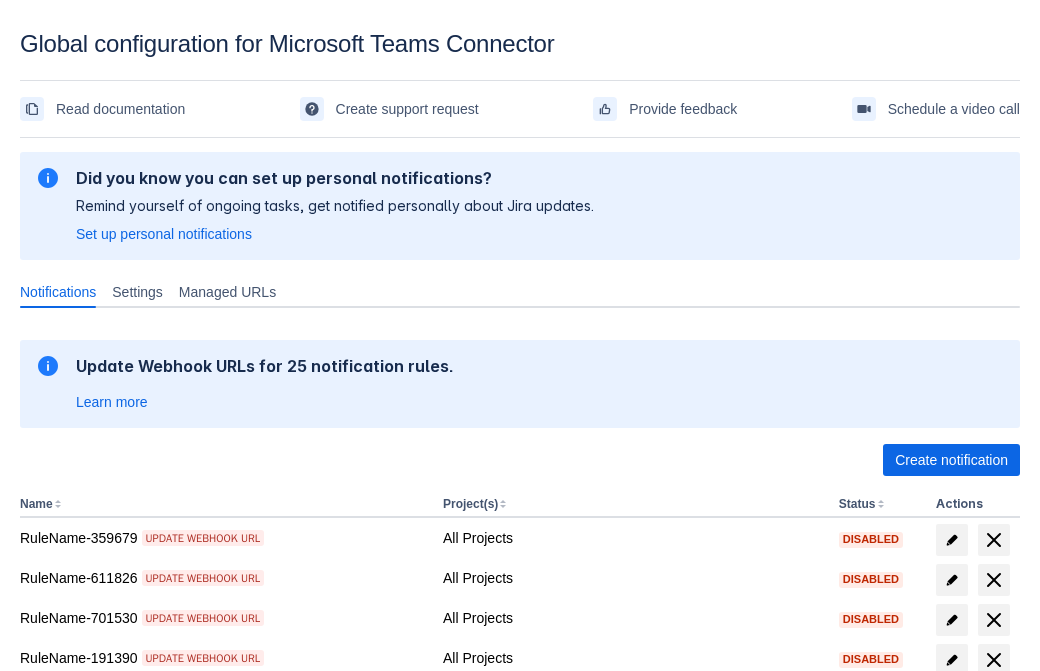 scroll, scrollTop: 413, scrollLeft: 0, axis: vertical 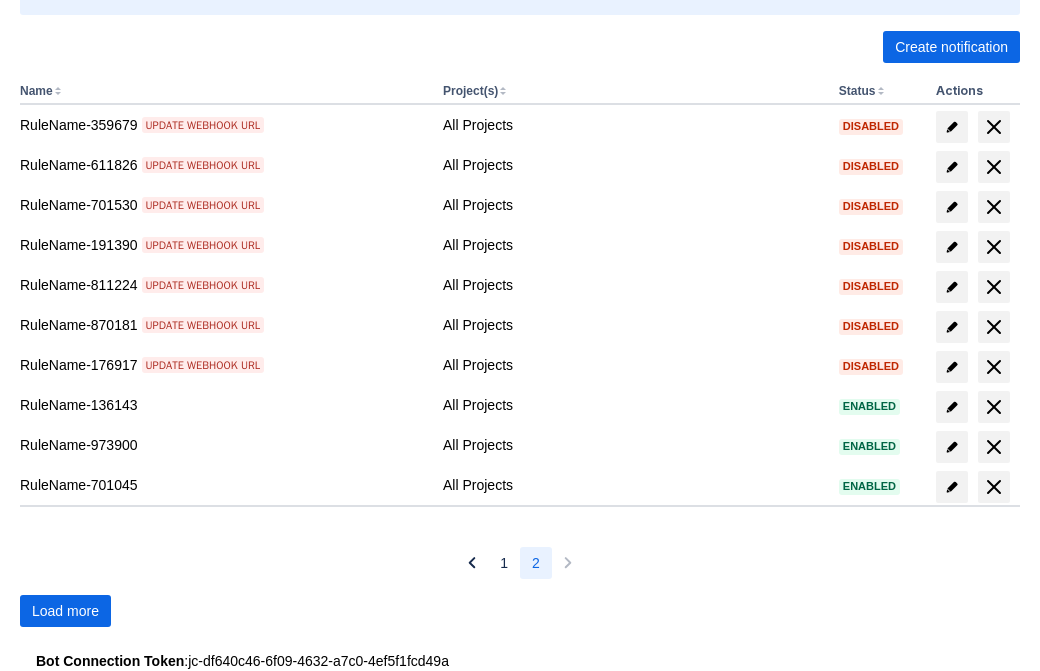 click on "Load more" at bounding box center [65, 611] 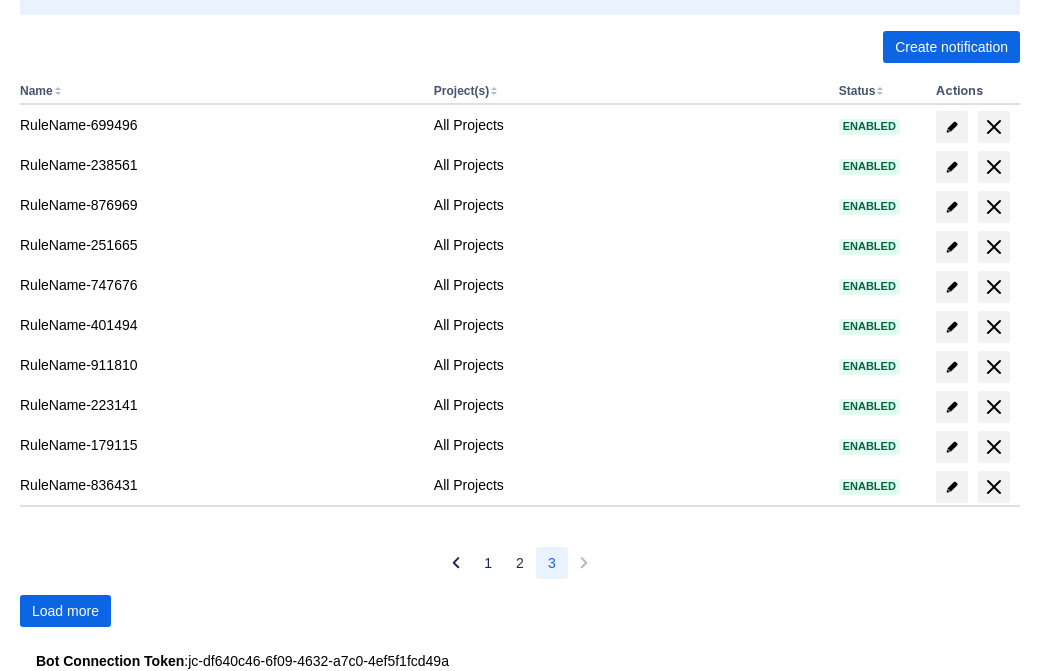 click on "Load more" at bounding box center [65, 611] 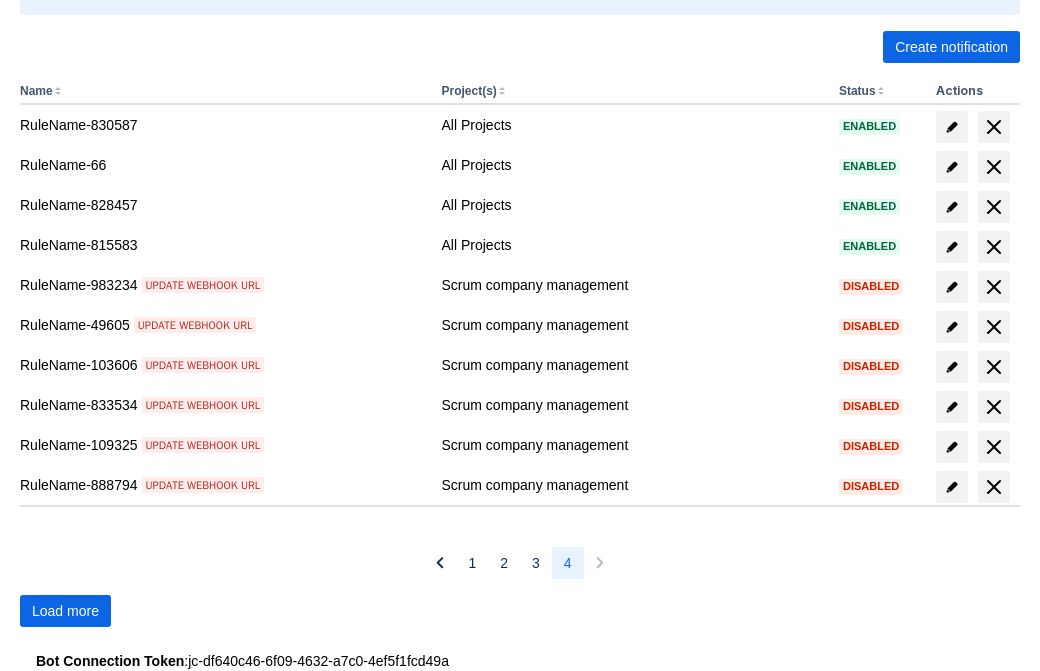 click on "Load more" at bounding box center (65, 611) 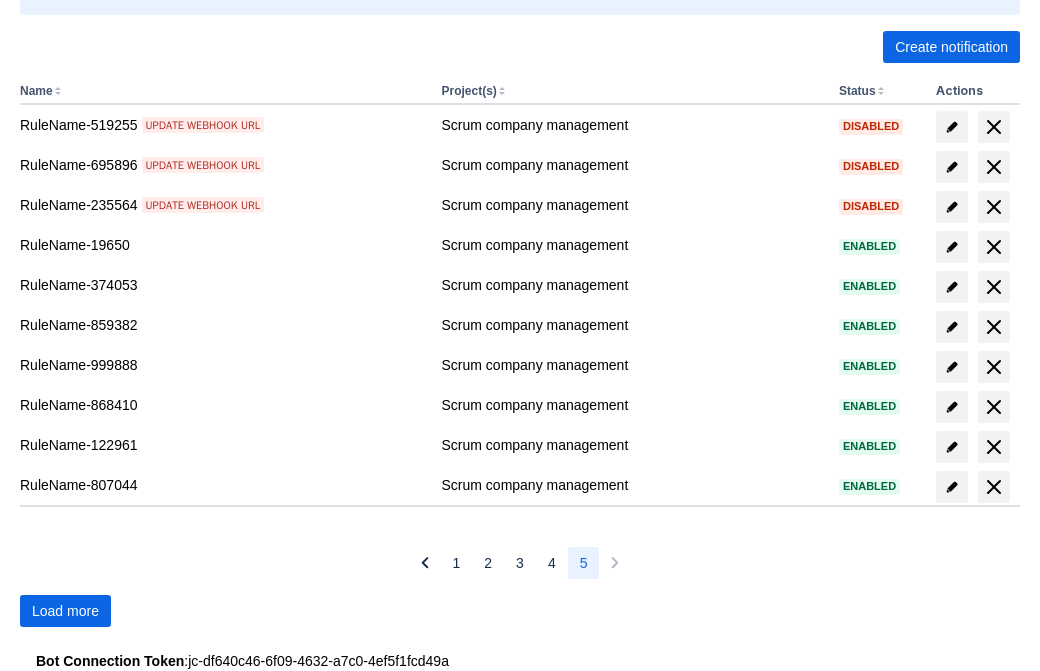 click on "Load more" at bounding box center [65, 611] 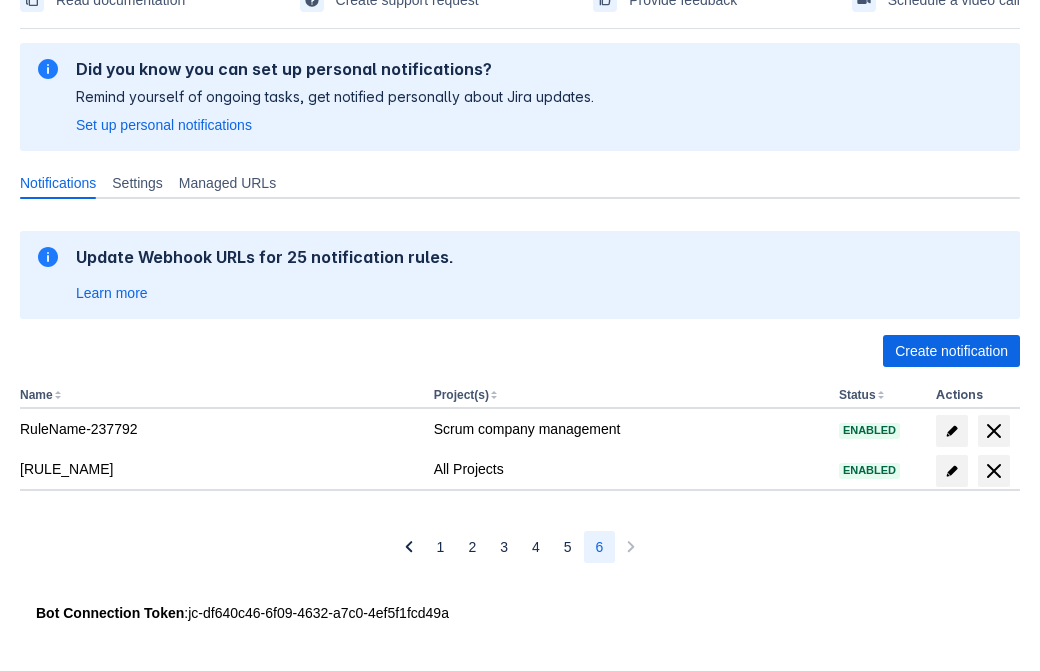scroll, scrollTop: 109, scrollLeft: 0, axis: vertical 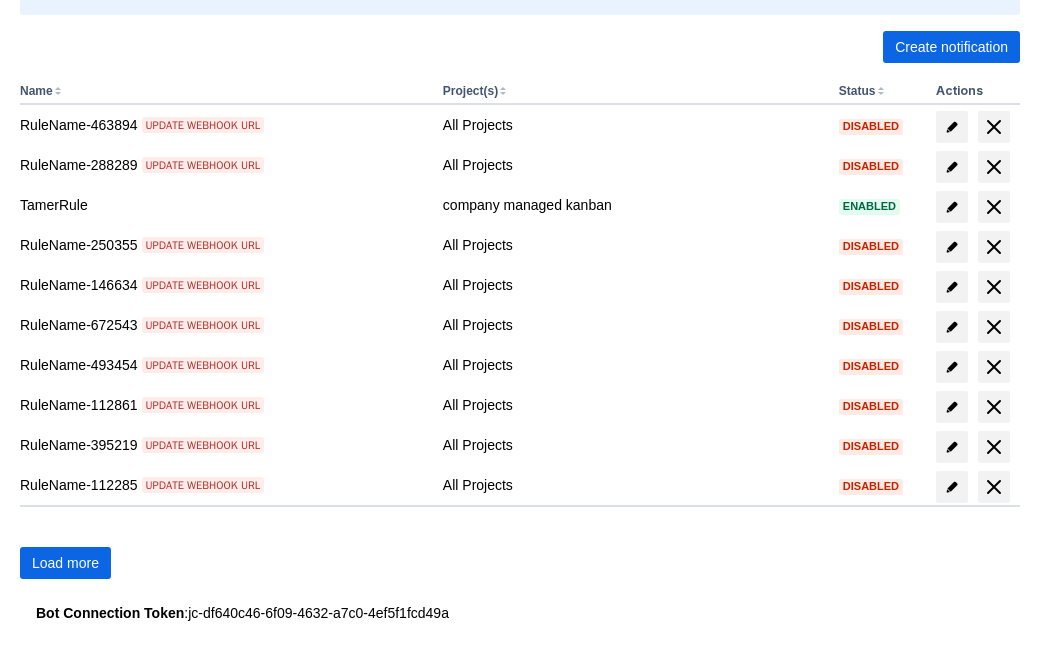 click on "Load more" at bounding box center [65, 563] 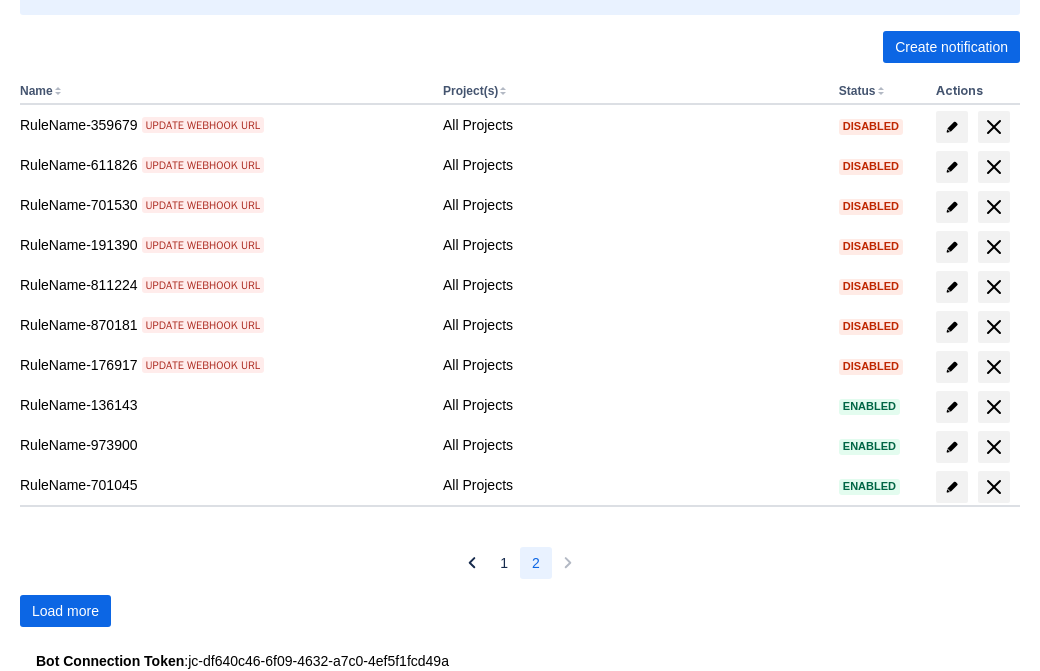click on "Load more" at bounding box center (65, 611) 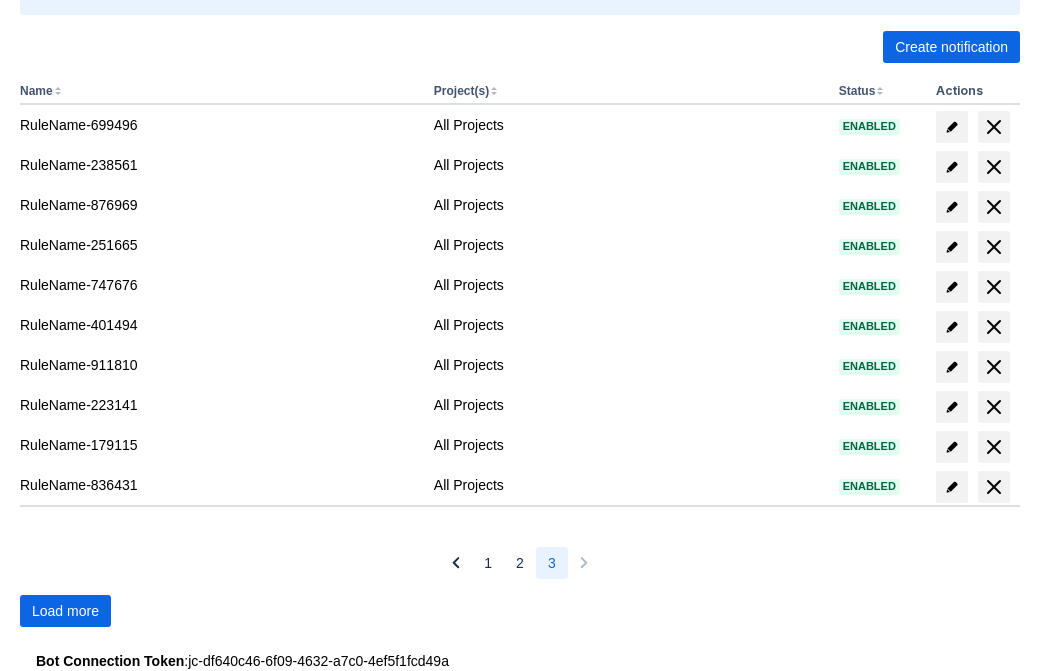 click on "Load more" at bounding box center (65, 611) 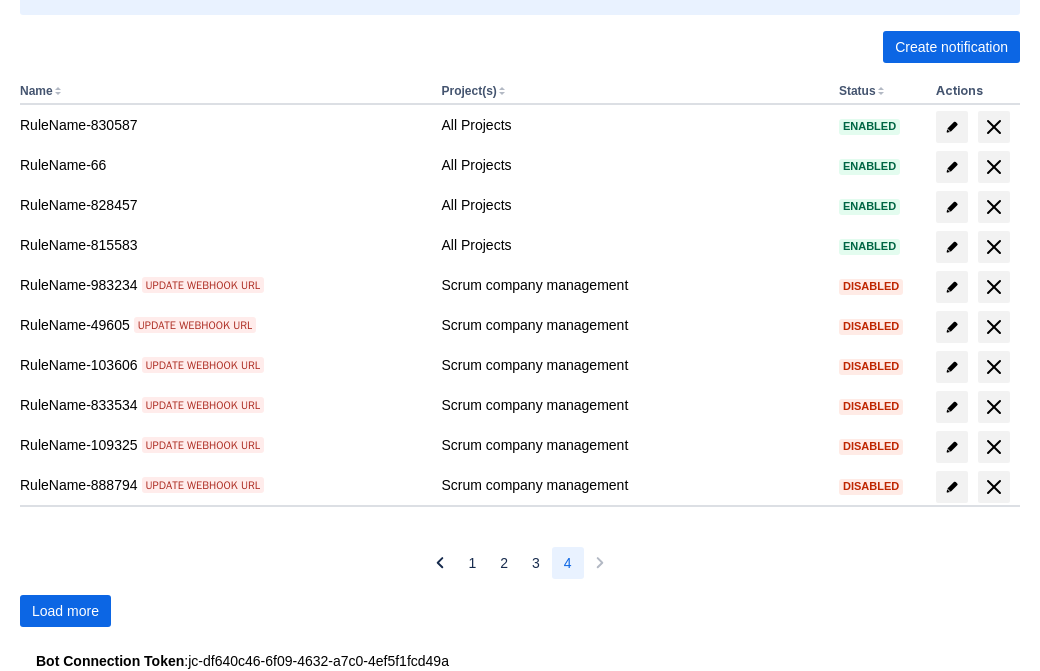 click on "Load more" at bounding box center (65, 611) 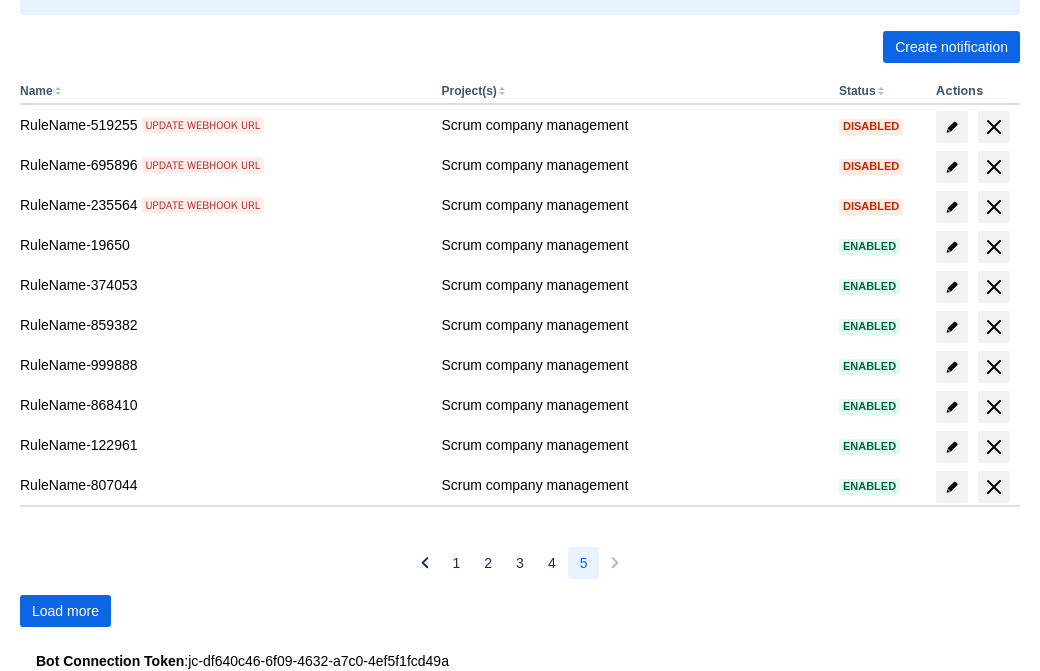 click on "Load more" at bounding box center [65, 611] 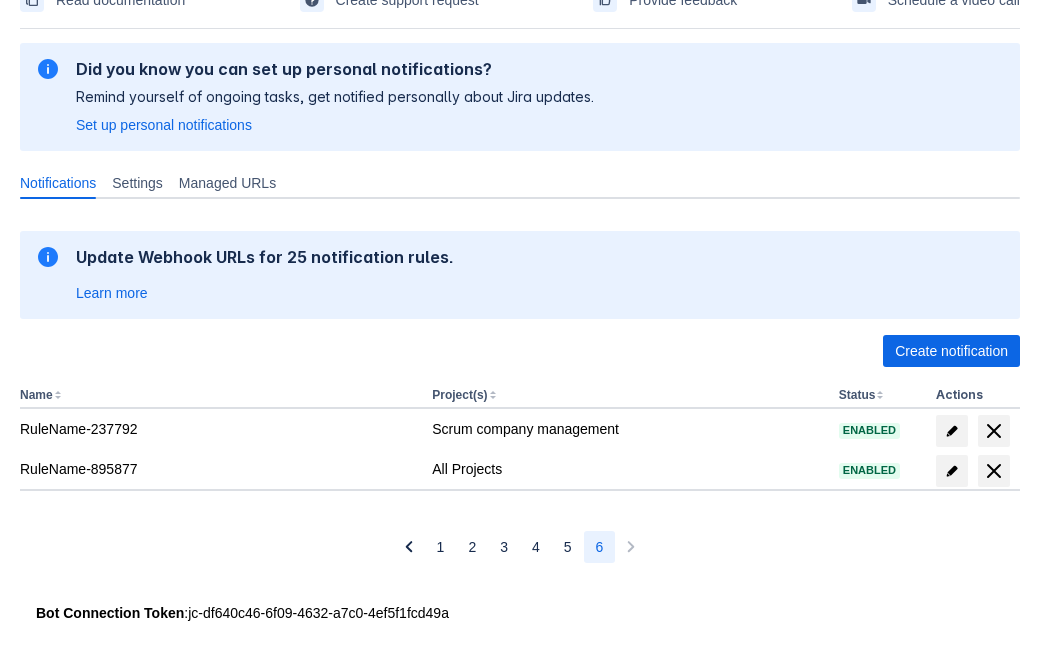 scroll, scrollTop: 109, scrollLeft: 0, axis: vertical 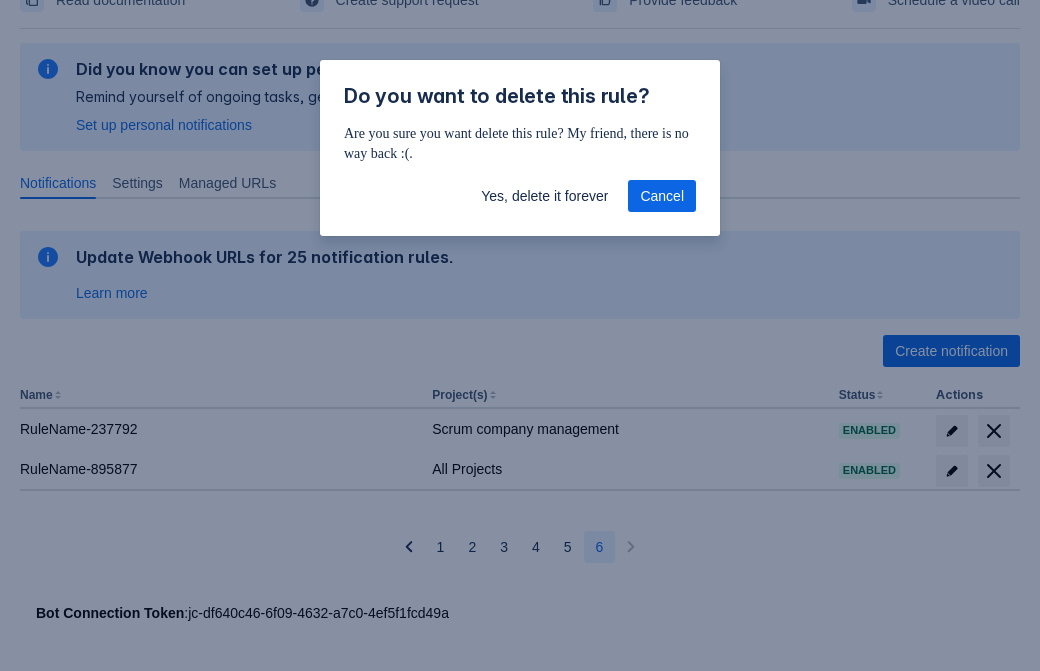 click on "Yes, delete it forever" at bounding box center [544, 196] 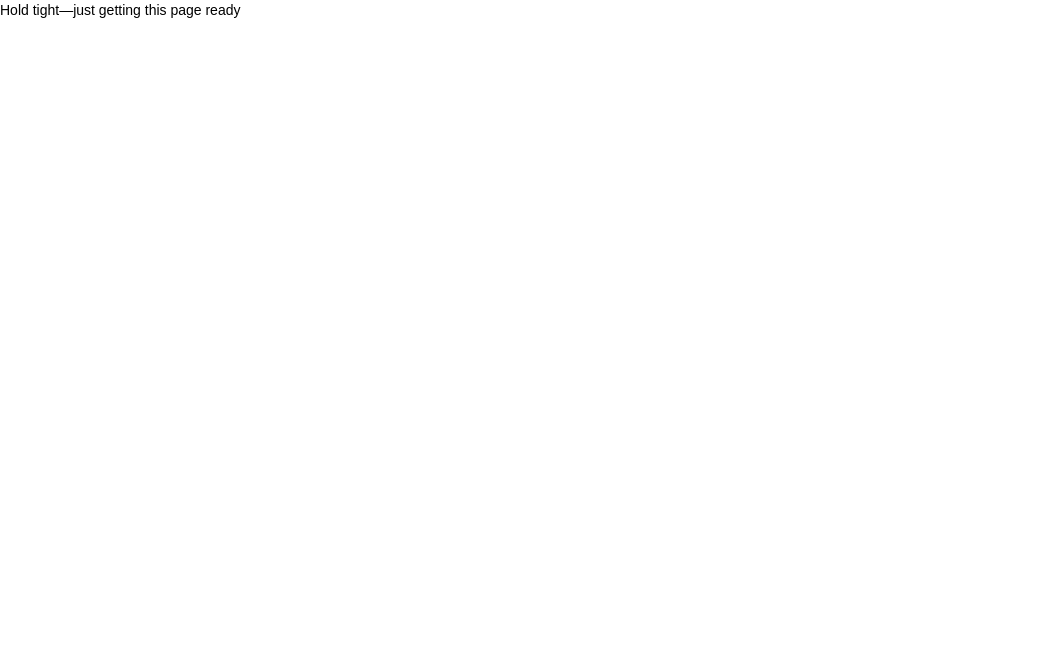 scroll, scrollTop: 0, scrollLeft: 0, axis: both 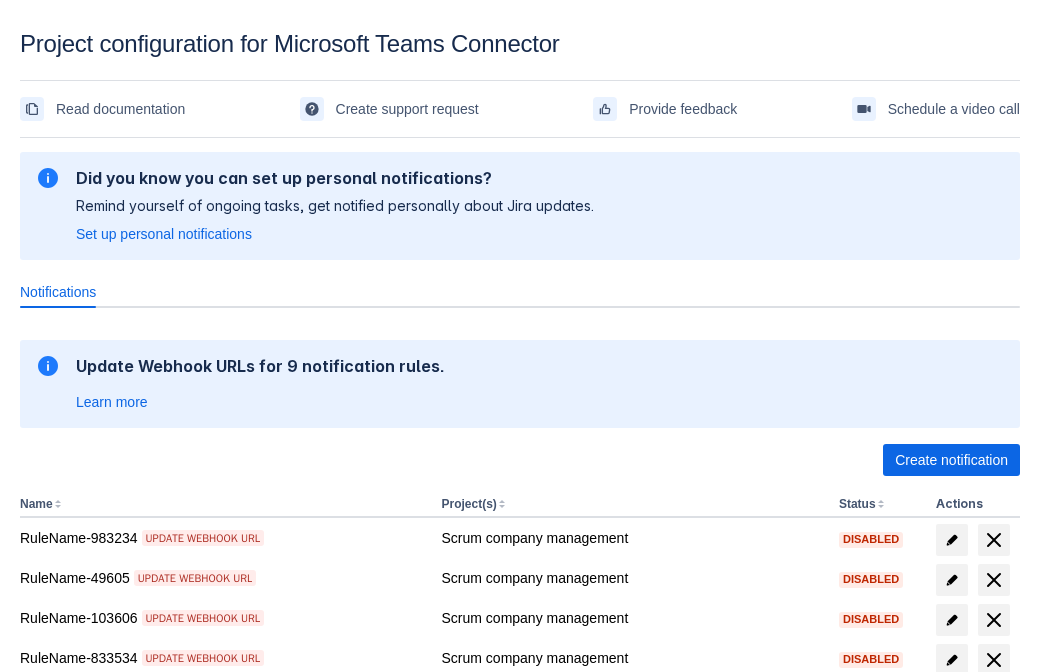 click on "Create notification" at bounding box center (951, 460) 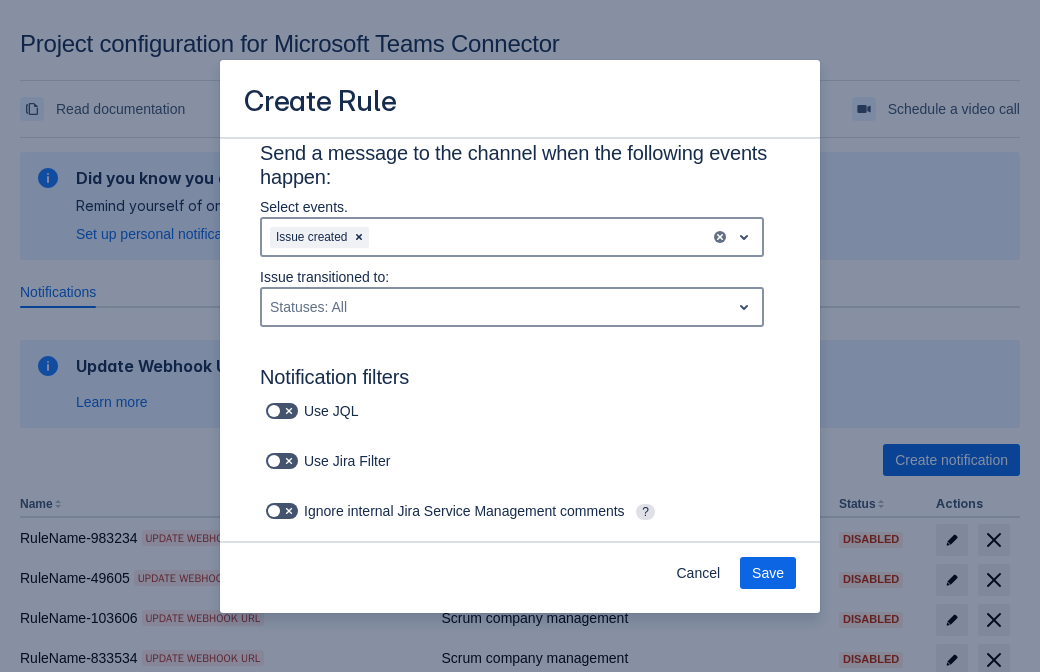 click on "Labels: All" at bounding box center (354, 805) 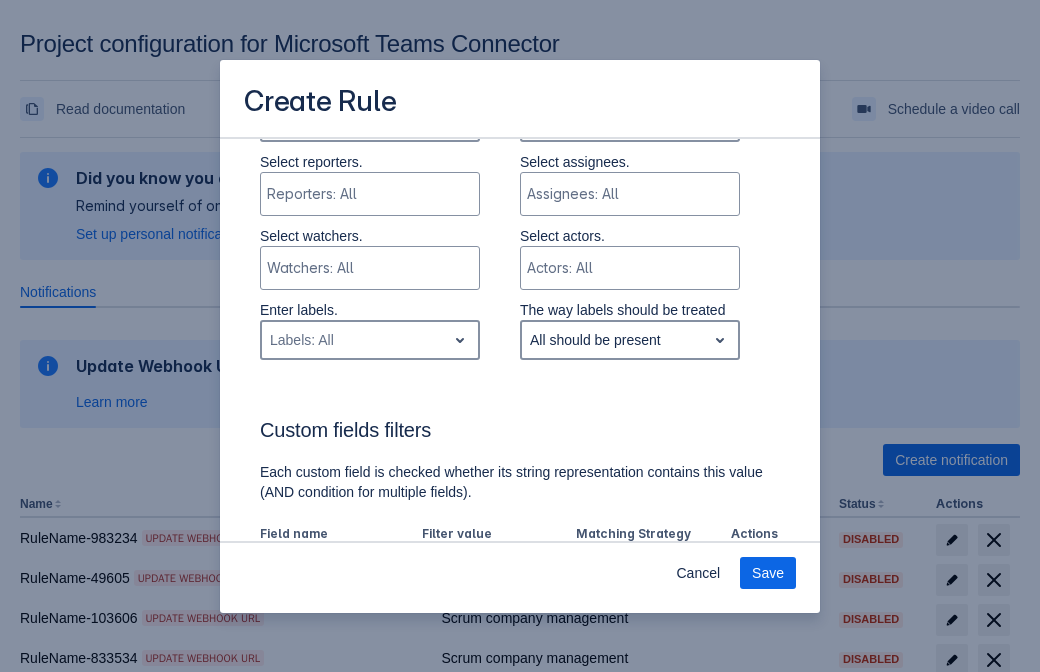 type on "142707_label" 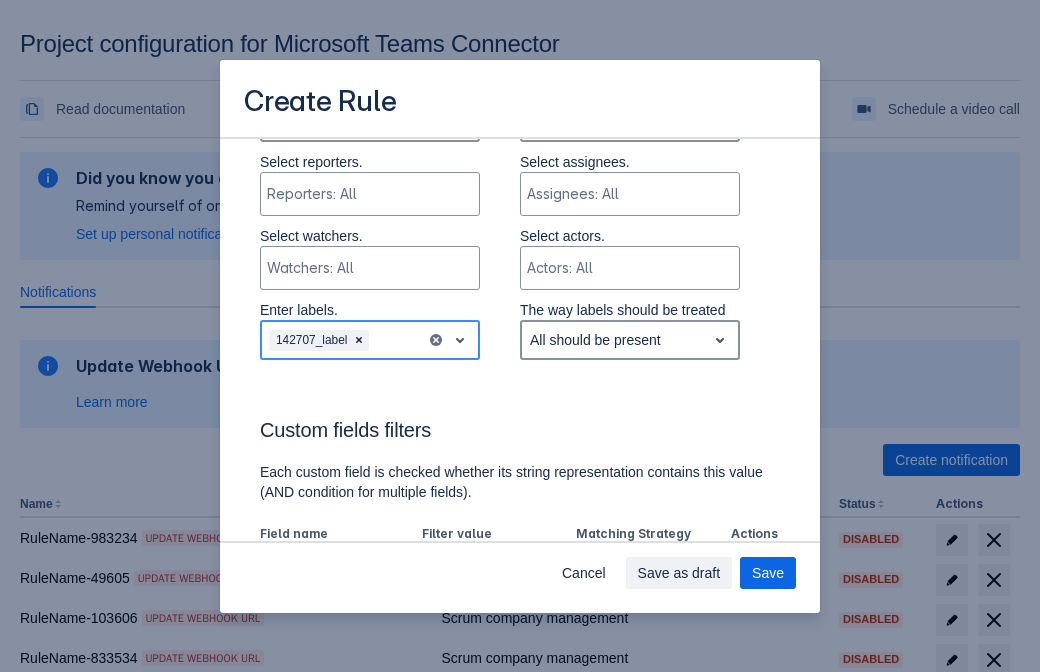 scroll, scrollTop: 1079, scrollLeft: 0, axis: vertical 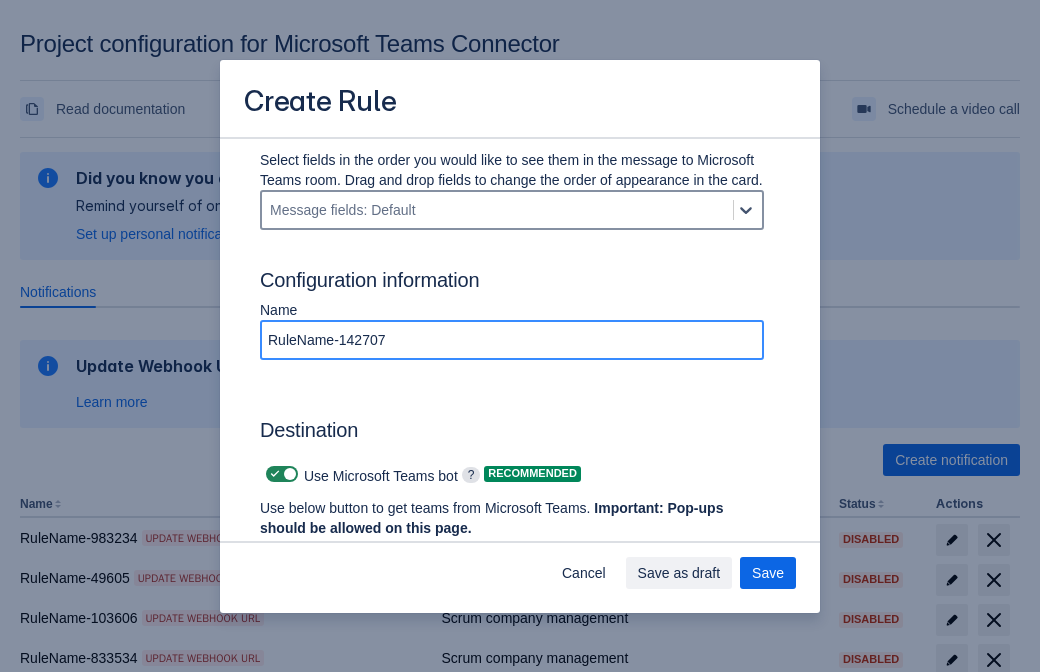 type on "RuleName-142707" 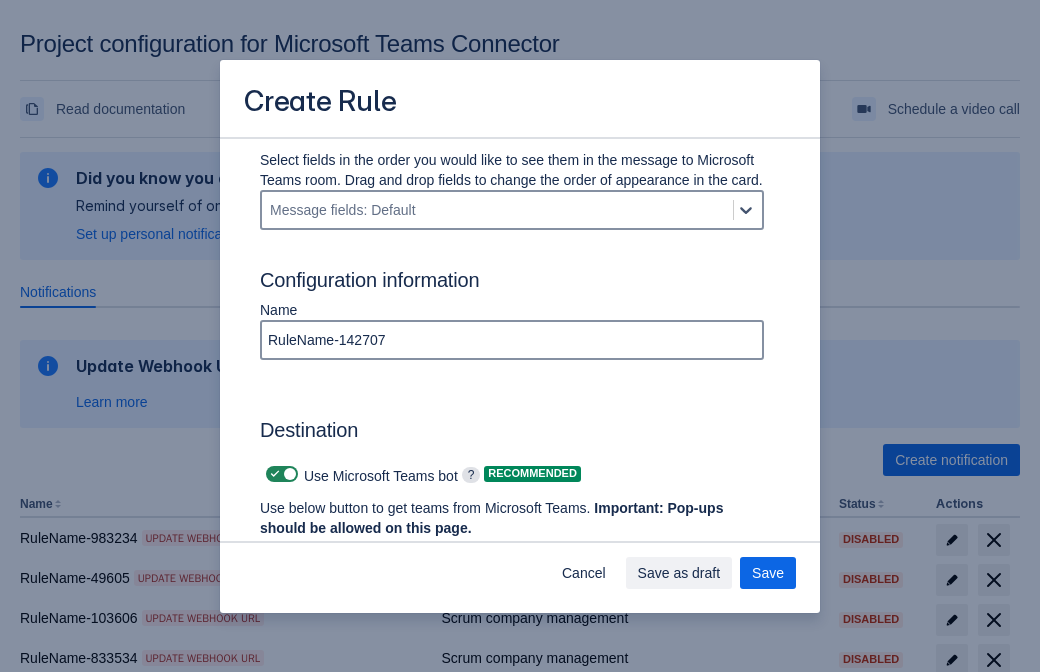 click at bounding box center [275, 474] 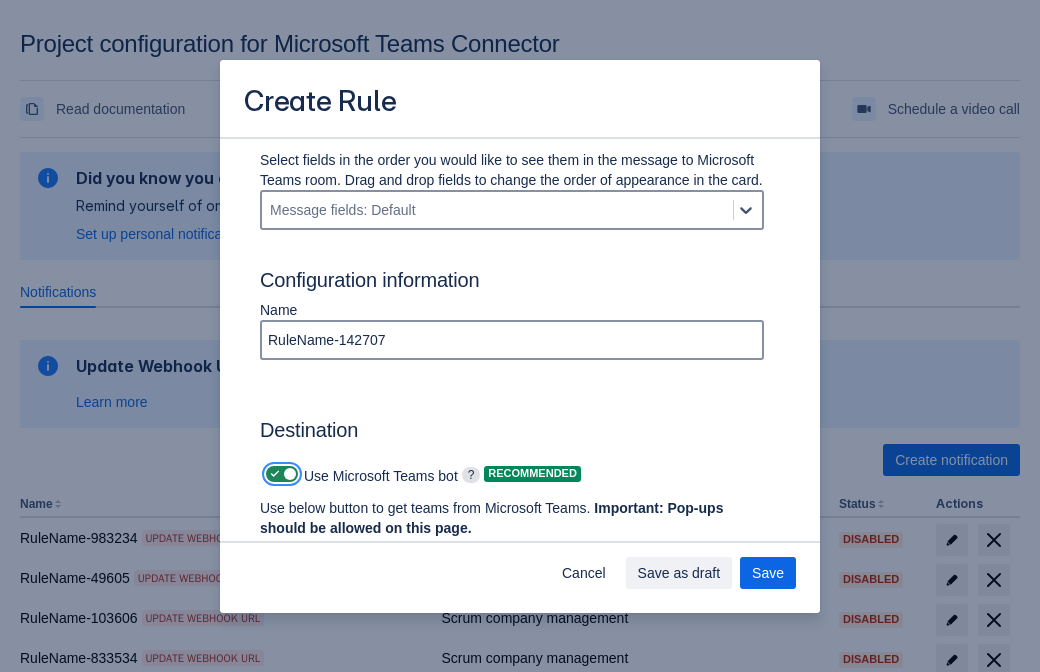 click at bounding box center [272, 474] 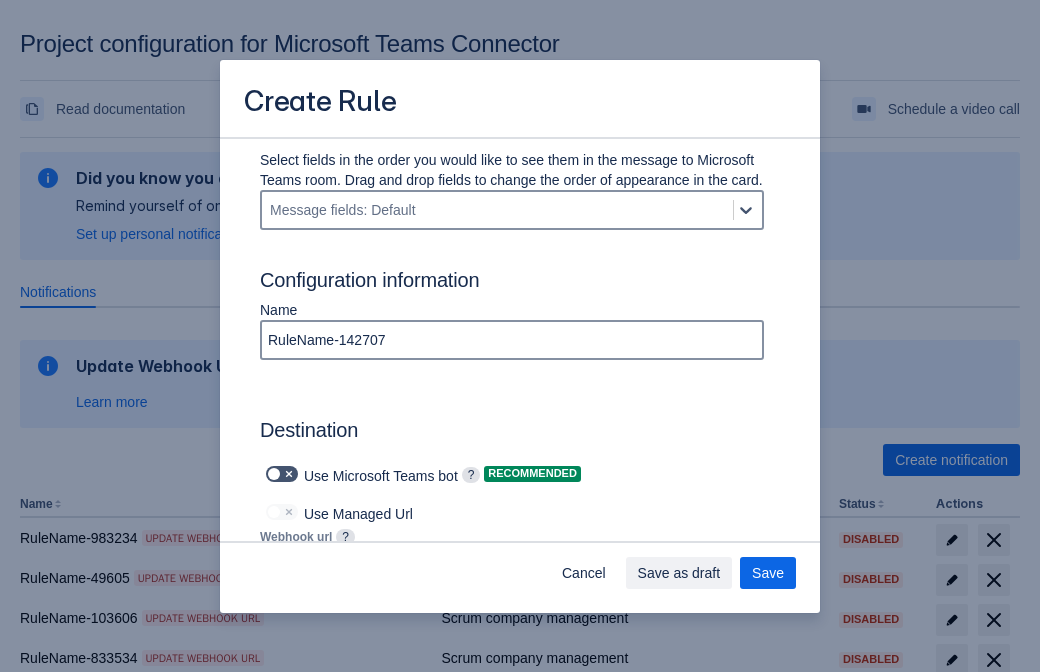 type on "https://prod-103.westeurope.logic.azure.com:443/workflows/562279af401f414e8dae6e8b71857168/triggers/manual/paths/invoke?api-version=2016-06-01&sp=%2Ftriggers%2Fmanual%2Frun&sv=1.0&sig=LWZGx-W07ogWQjWB5rIVE6YSsHexEaZFACJd40jBLAQ" 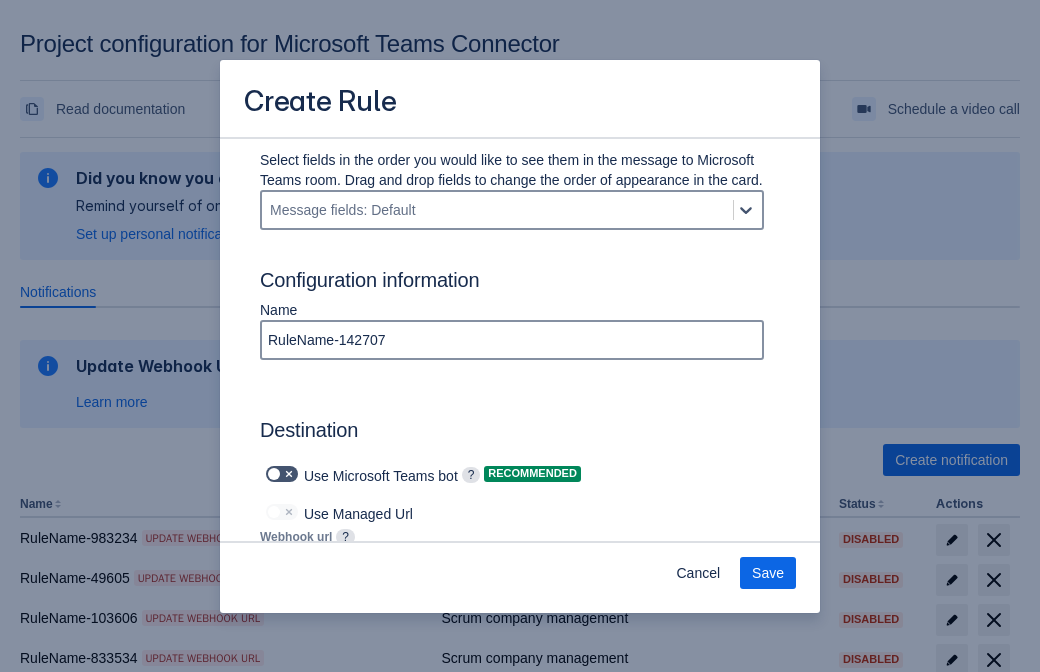 scroll, scrollTop: 0, scrollLeft: 1161, axis: horizontal 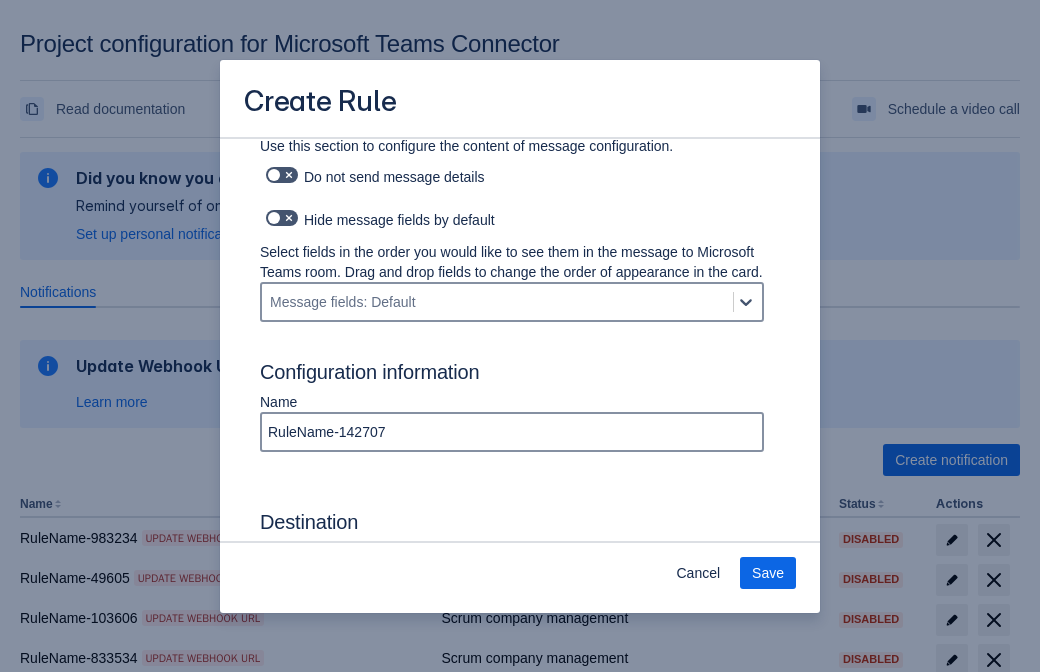 click on "Save" at bounding box center [768, 573] 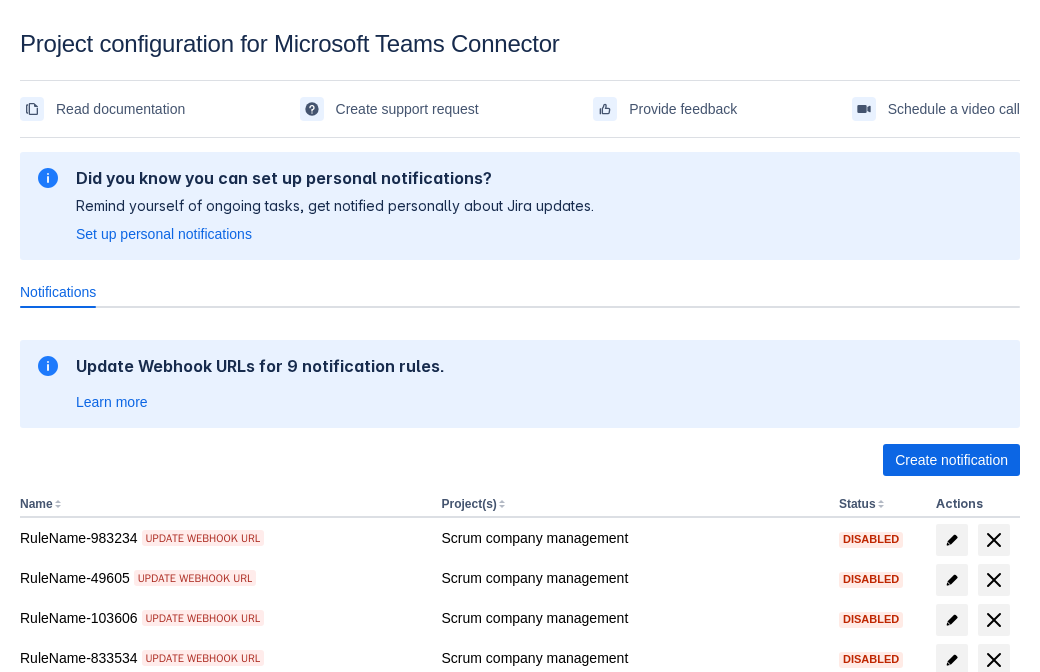 click on "Load more" at bounding box center (65, 976) 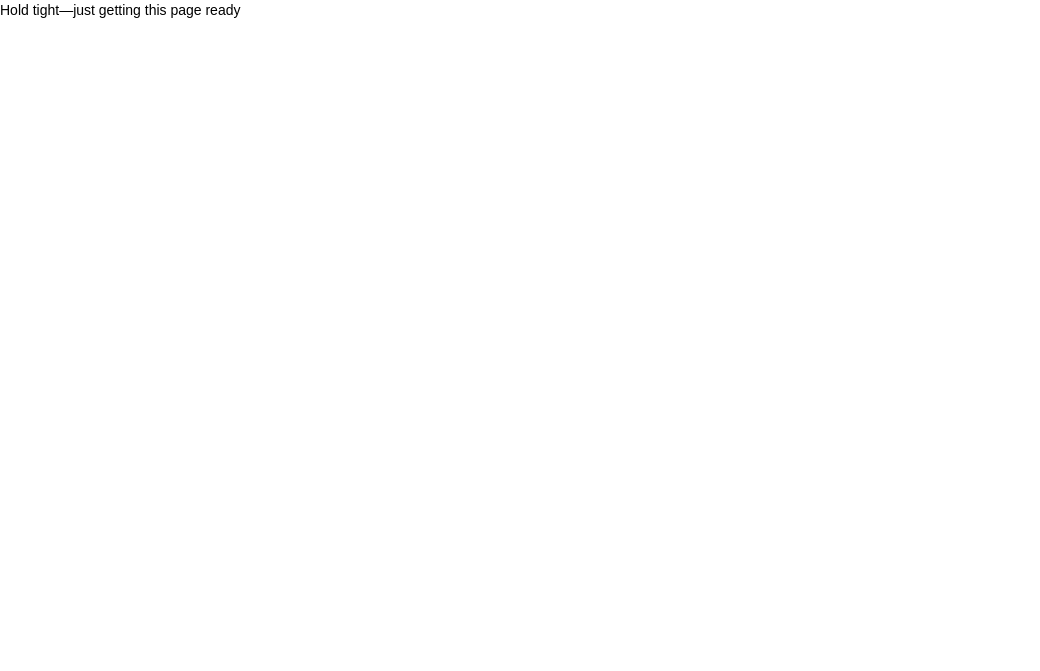 scroll, scrollTop: 0, scrollLeft: 0, axis: both 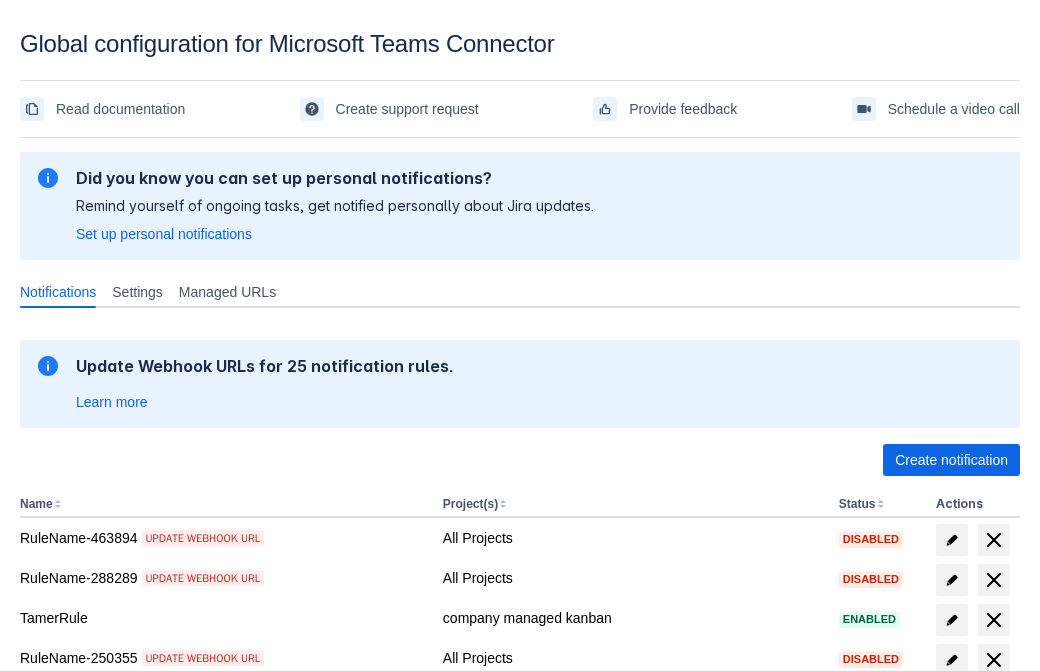 click on "Load more" at bounding box center [65, 976] 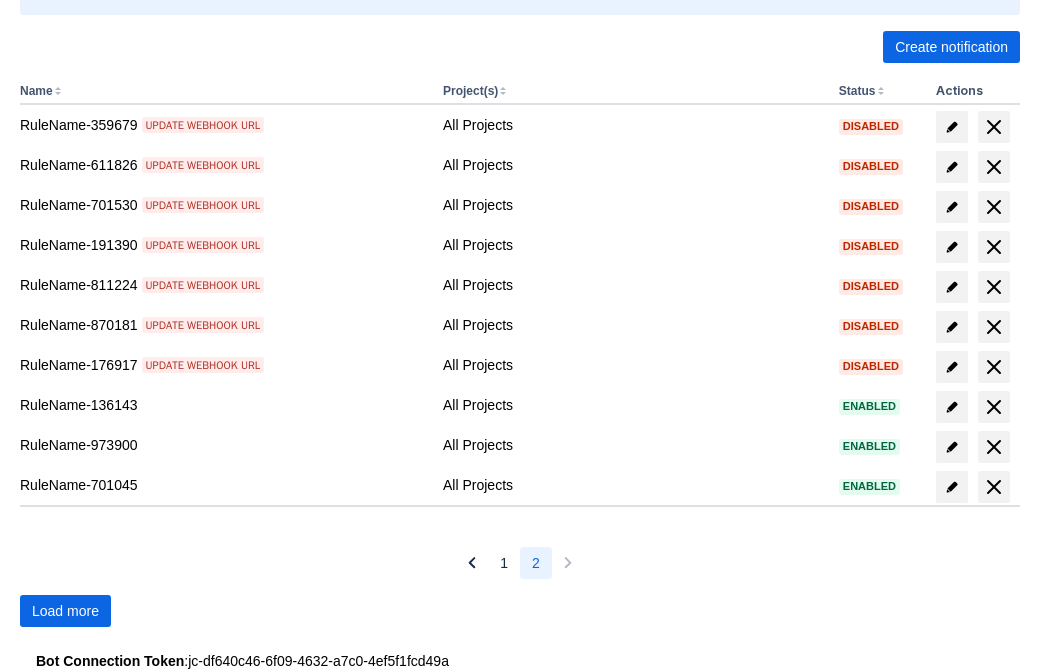 click on "Load more" at bounding box center [65, 611] 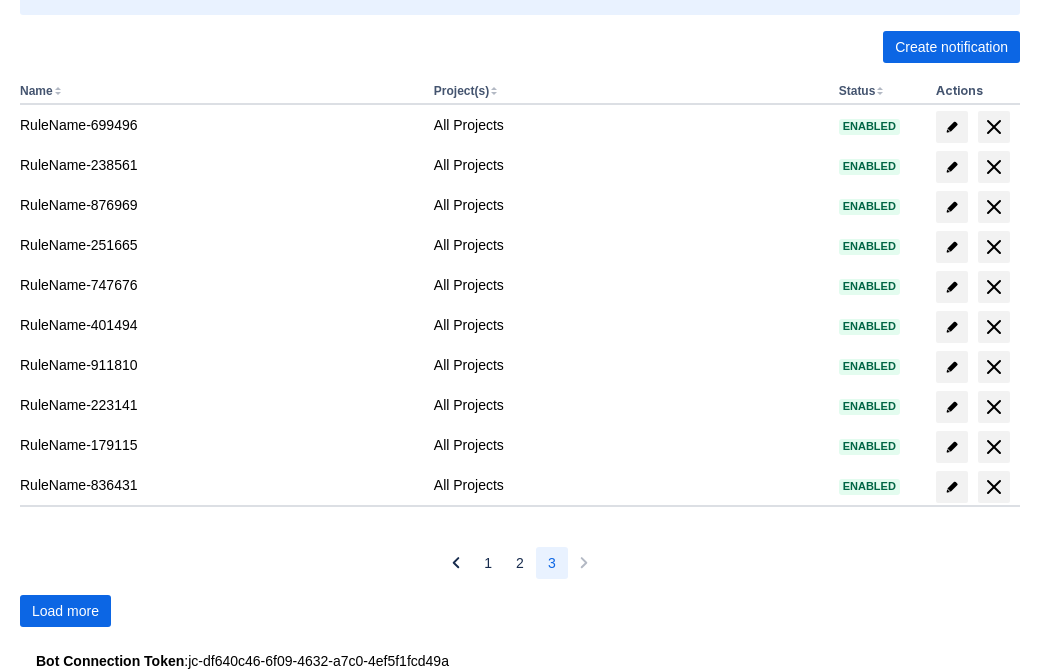 click on "Load more" at bounding box center [65, 611] 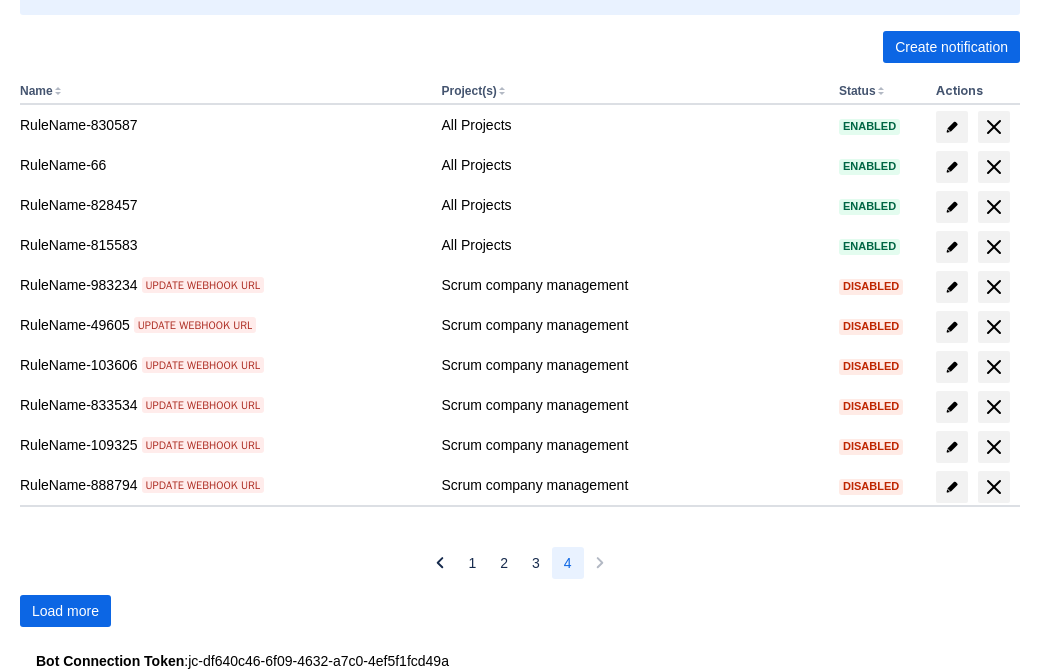 click on "Load more" at bounding box center [65, 611] 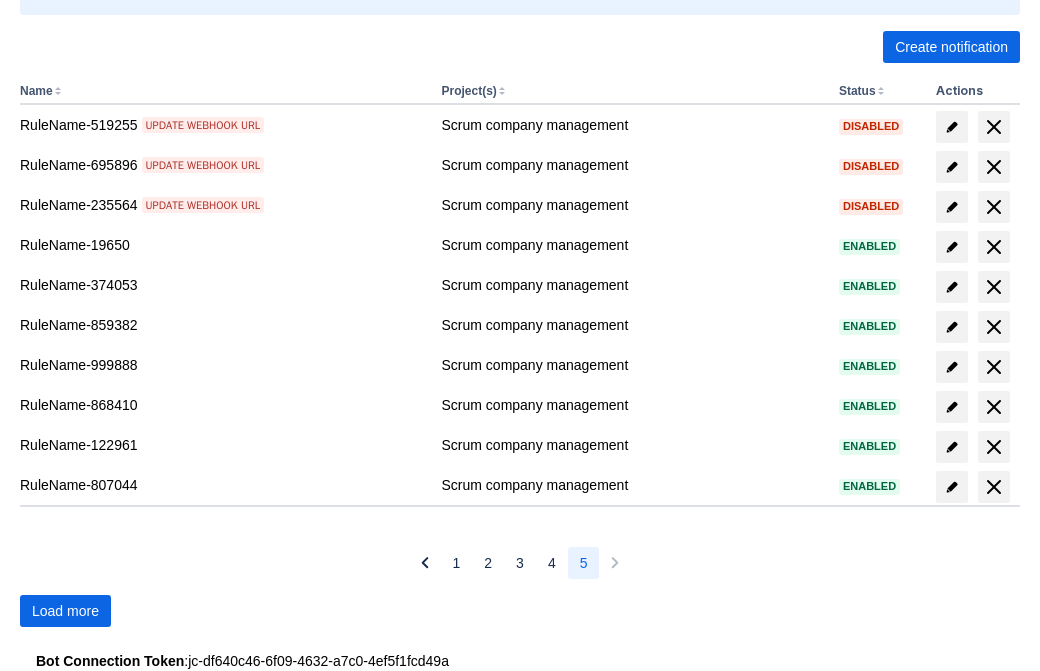 click on "Load more" at bounding box center [65, 611] 